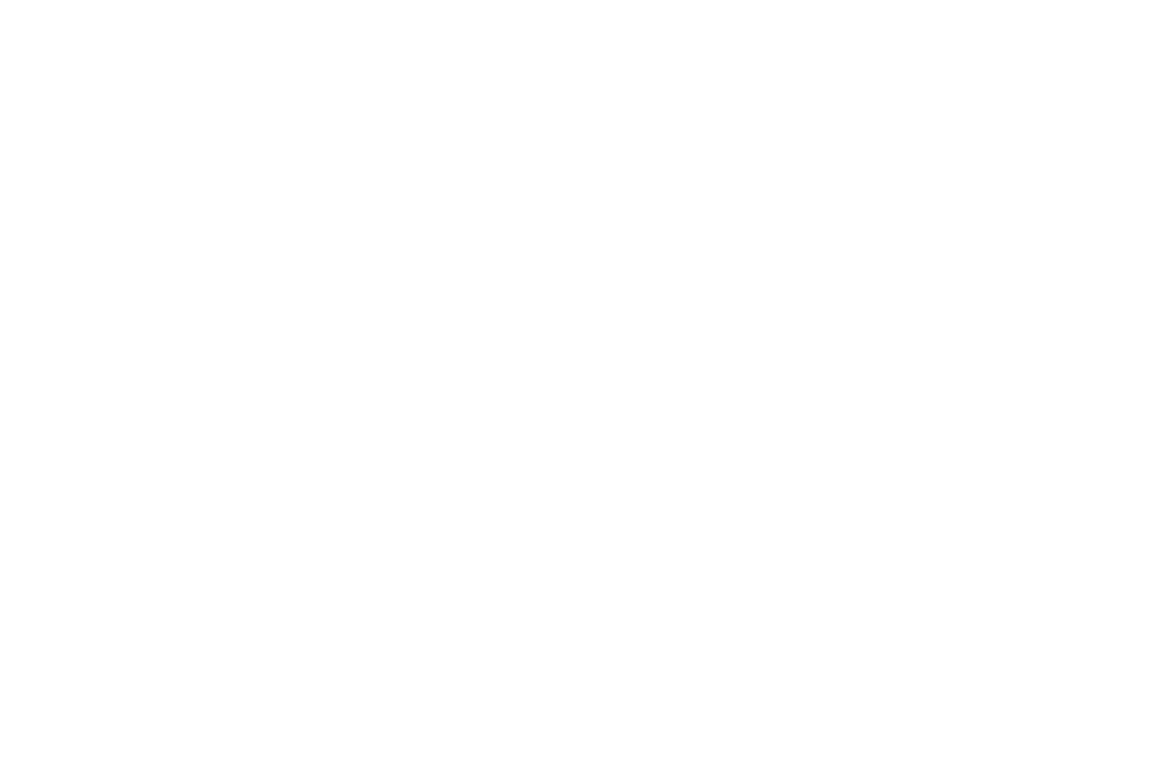 scroll, scrollTop: 0, scrollLeft: 0, axis: both 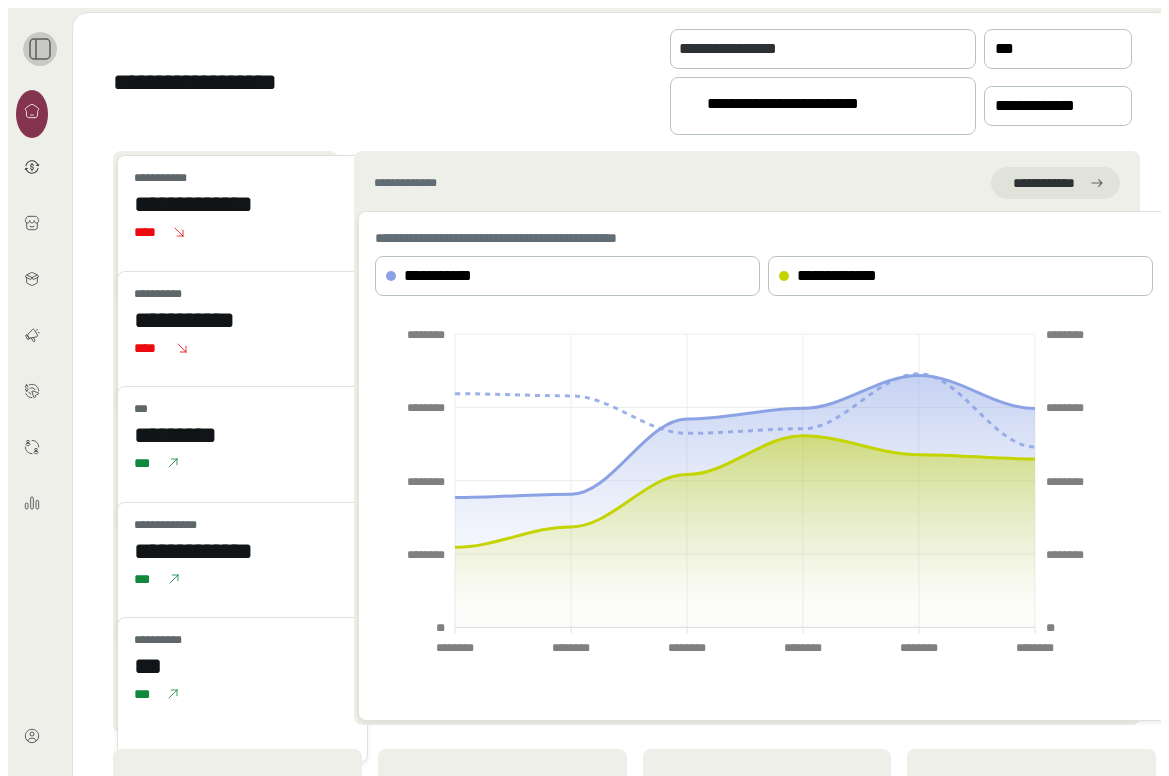 click at bounding box center (40, 49) 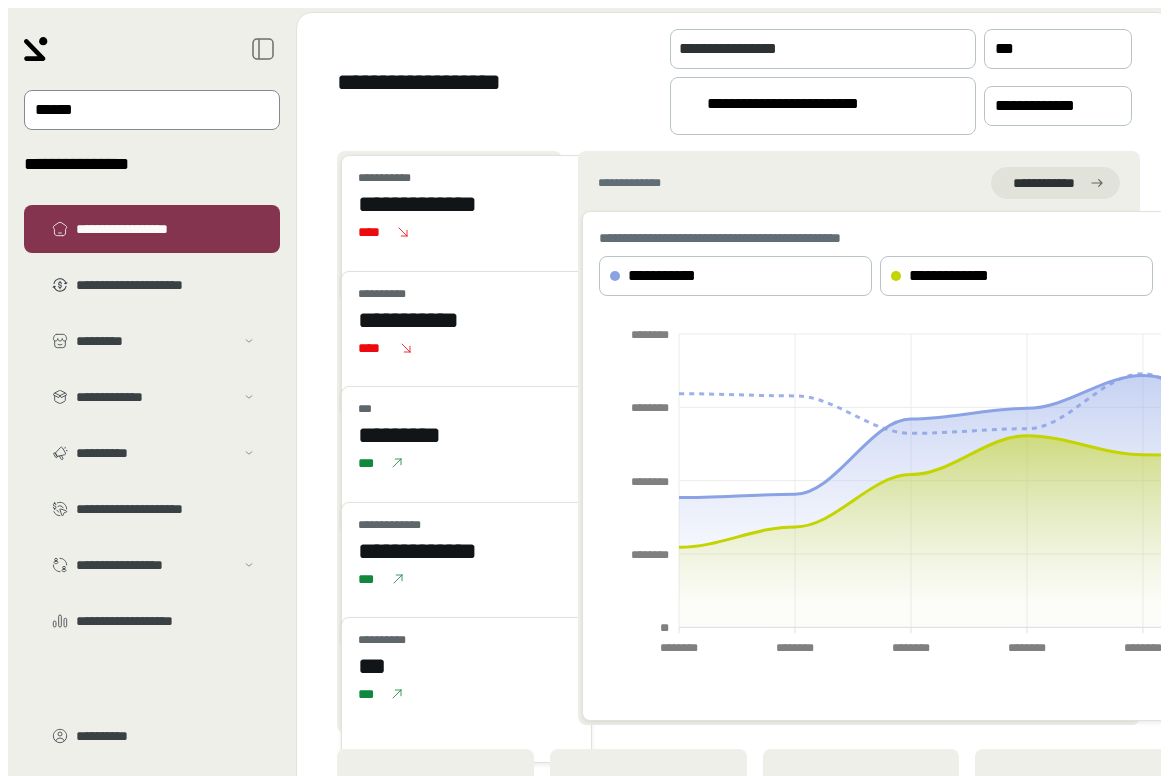 click on "******" at bounding box center [152, 110] 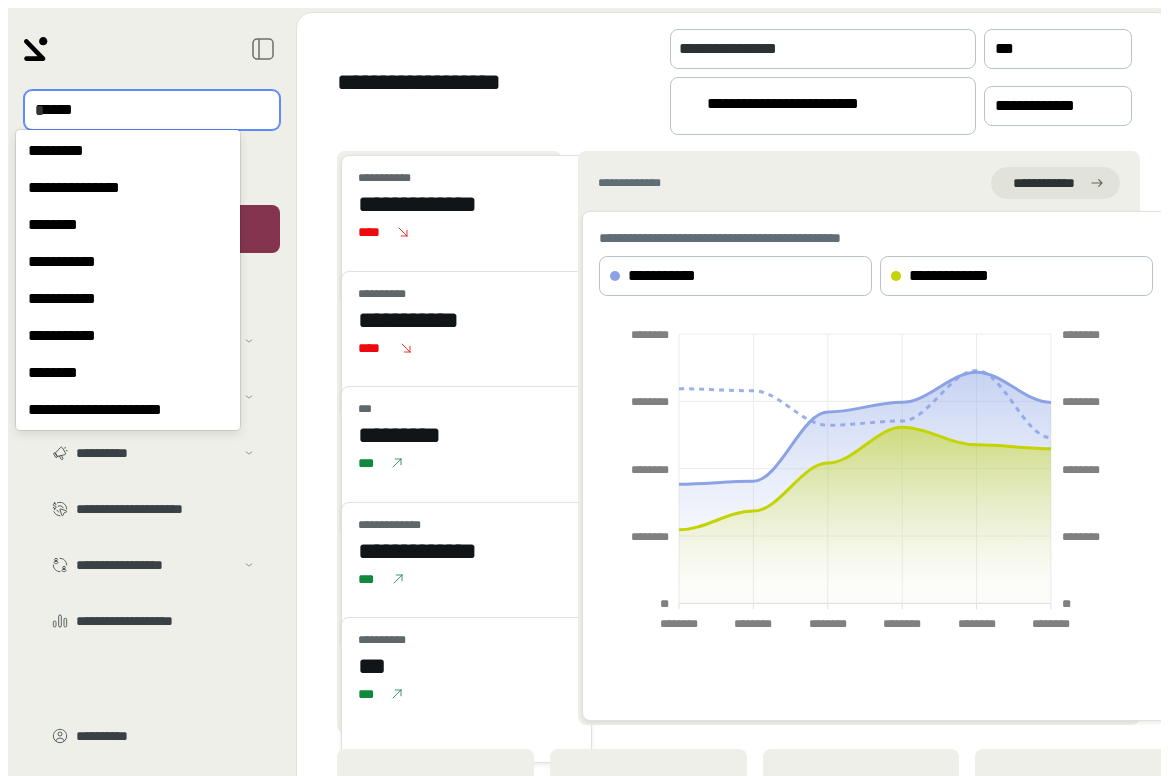 type on "**" 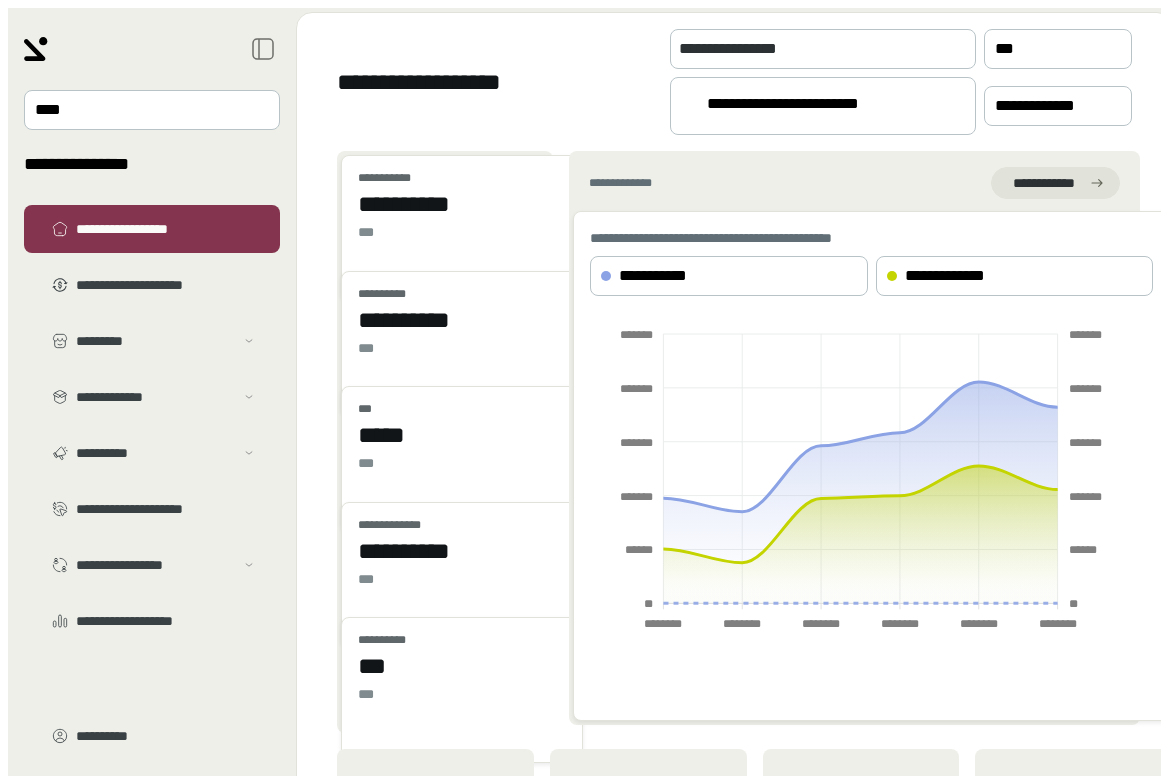 click on "[FIRST] [LAST]" at bounding box center (814, 107) 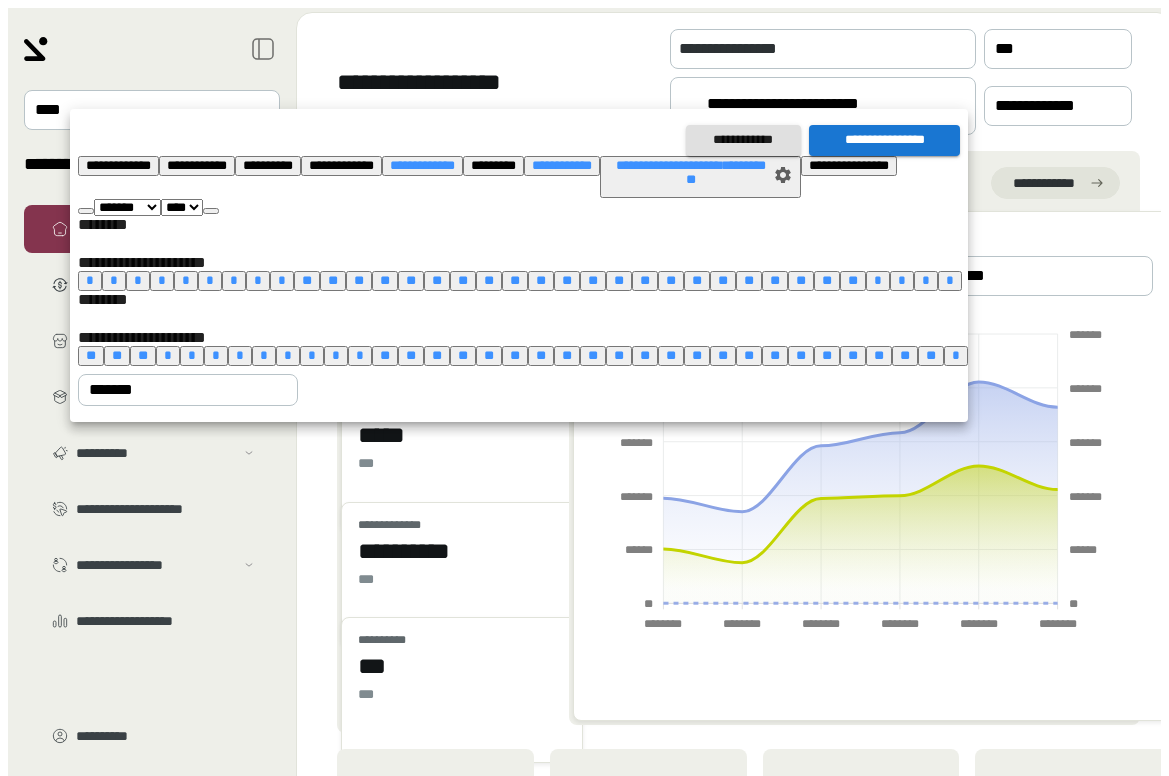 click on "[PHONE]" at bounding box center [118, 165] 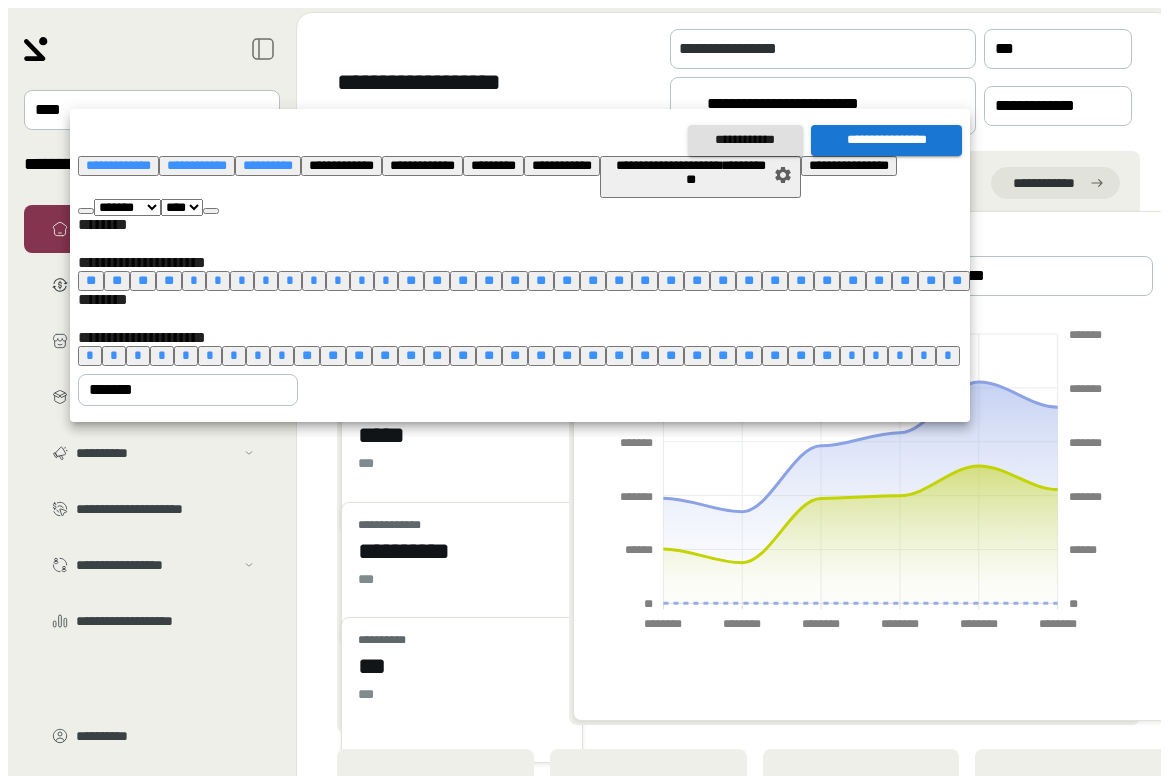 click on "[PHONE]" at bounding box center [886, 140] 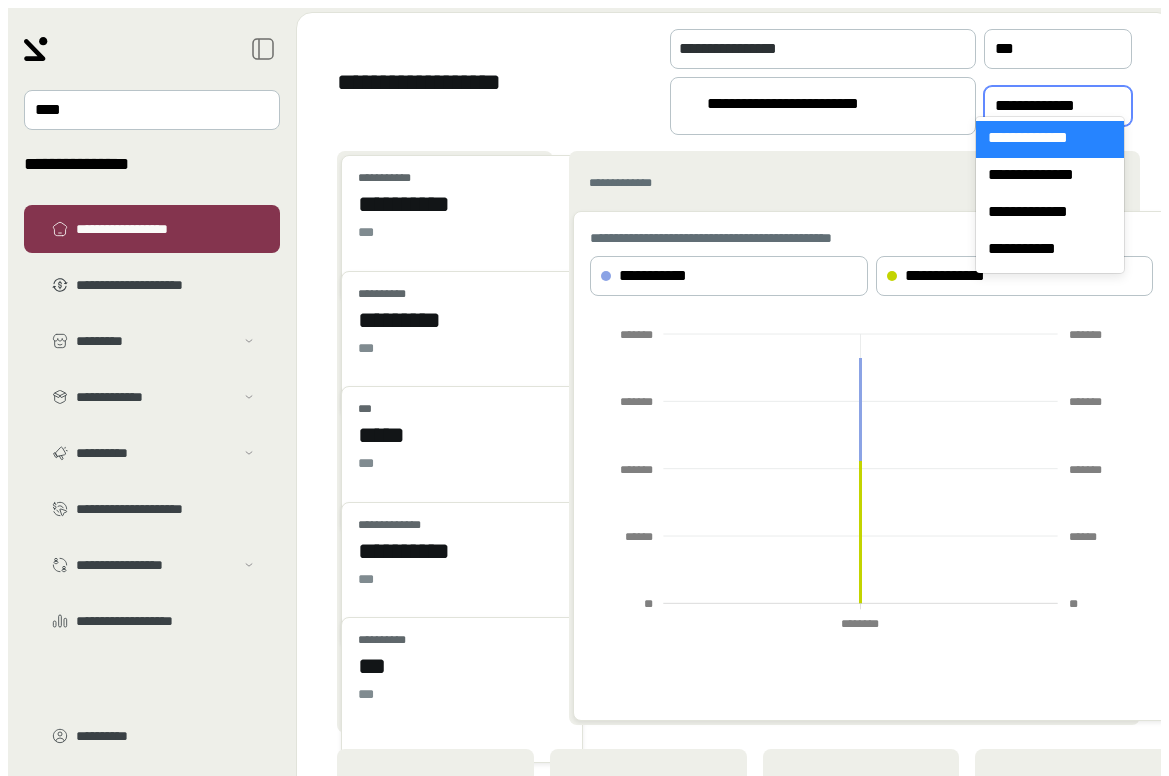 click on "[PHONE]" at bounding box center (1044, 106) 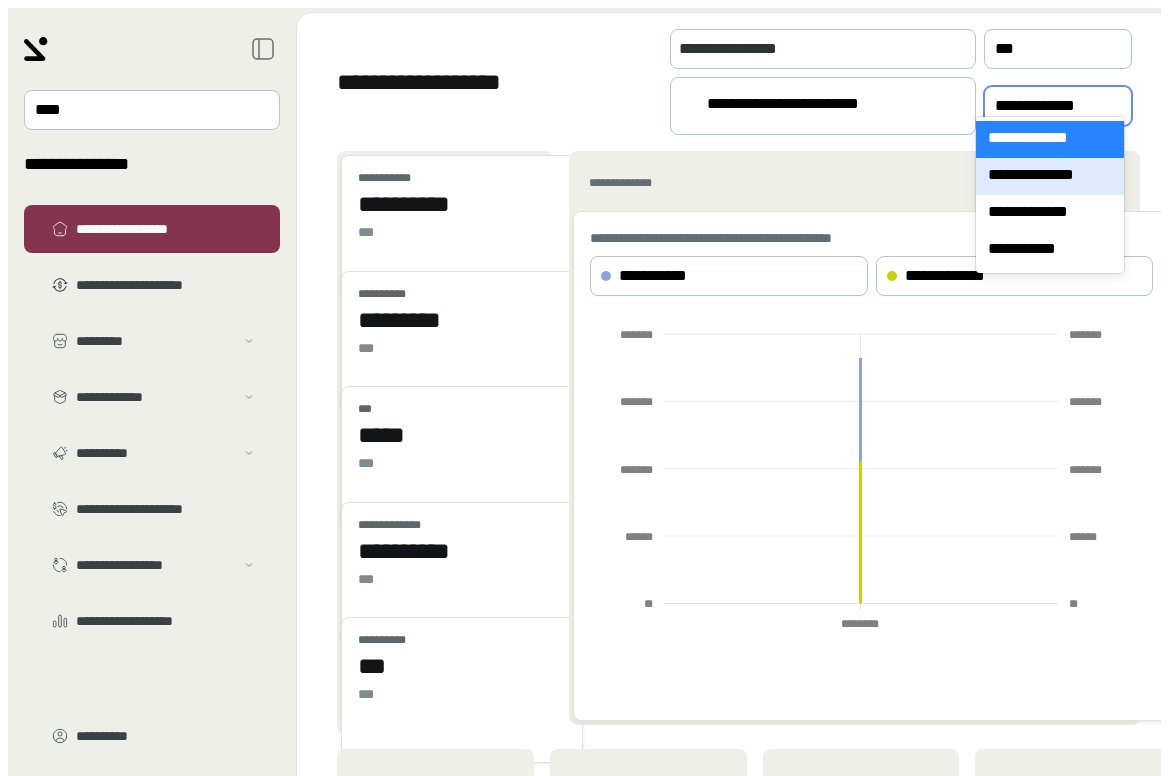 click on "**********" at bounding box center [1050, 176] 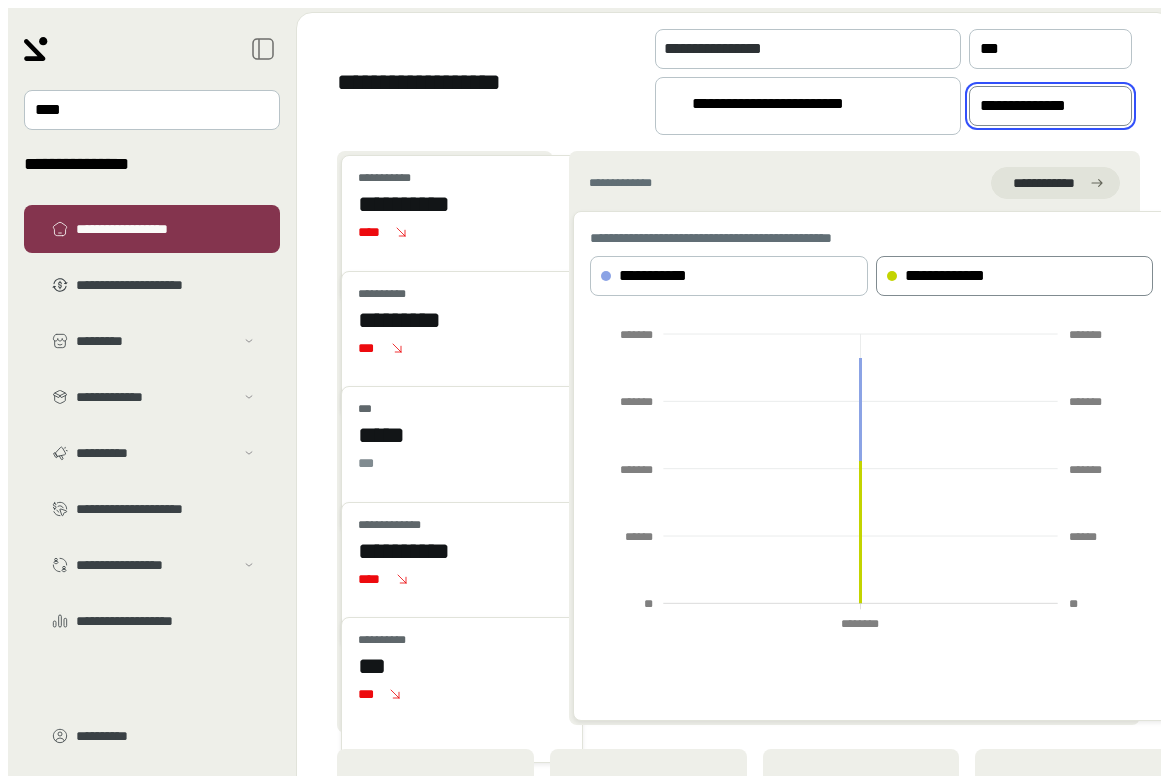 click on "[PHONE]" at bounding box center [998, 276] 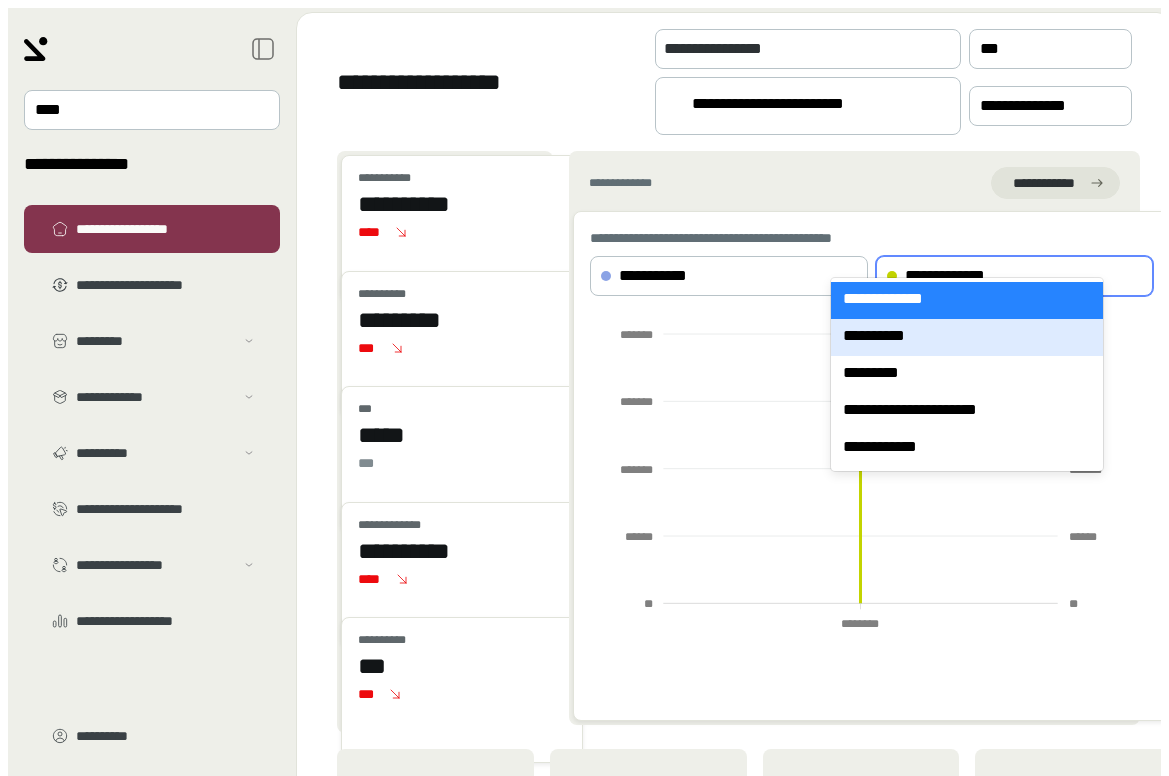 click on "[PHONE]" at bounding box center [967, 337] 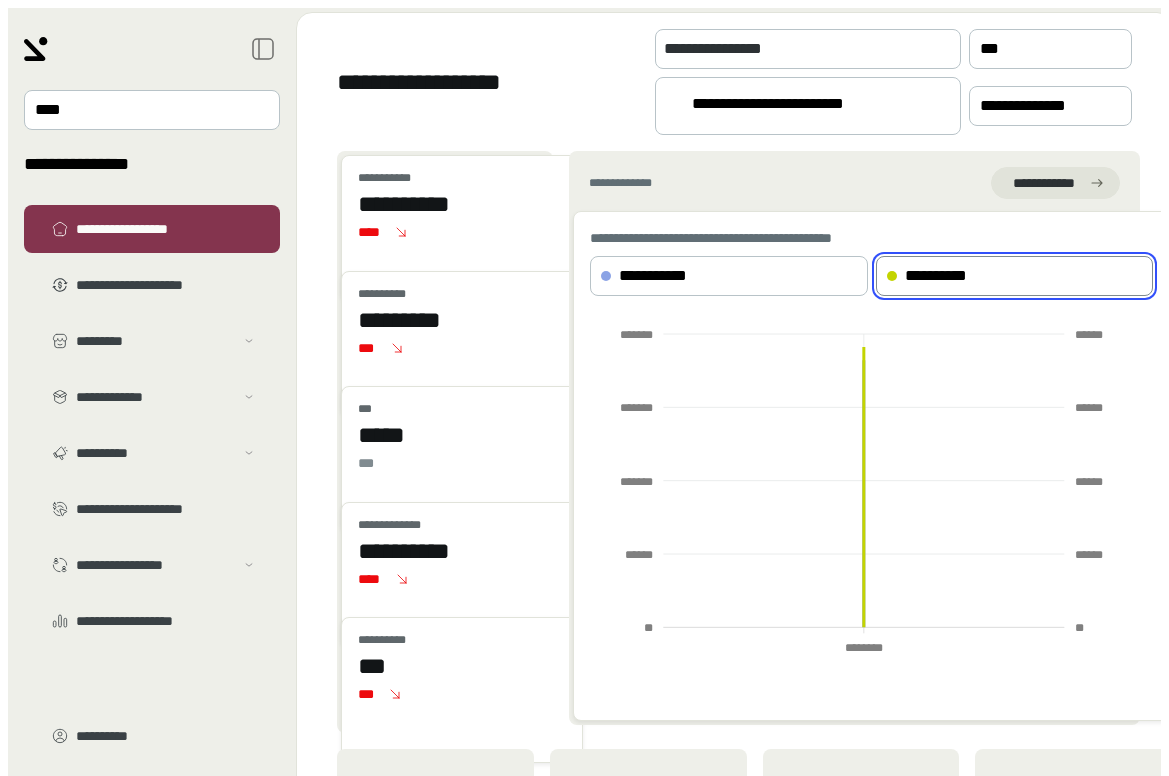 click on "[FIRST] [LAST]" at bounding box center (799, 107) 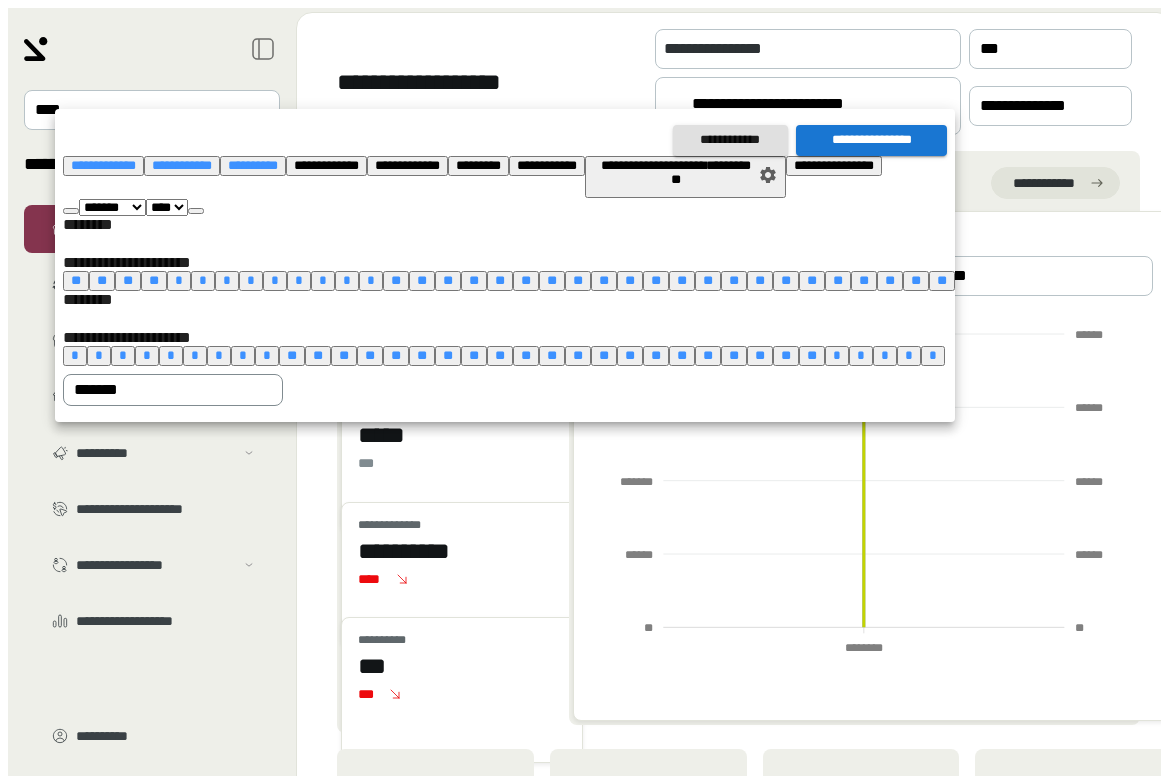 click on "*******" at bounding box center [159, 389] 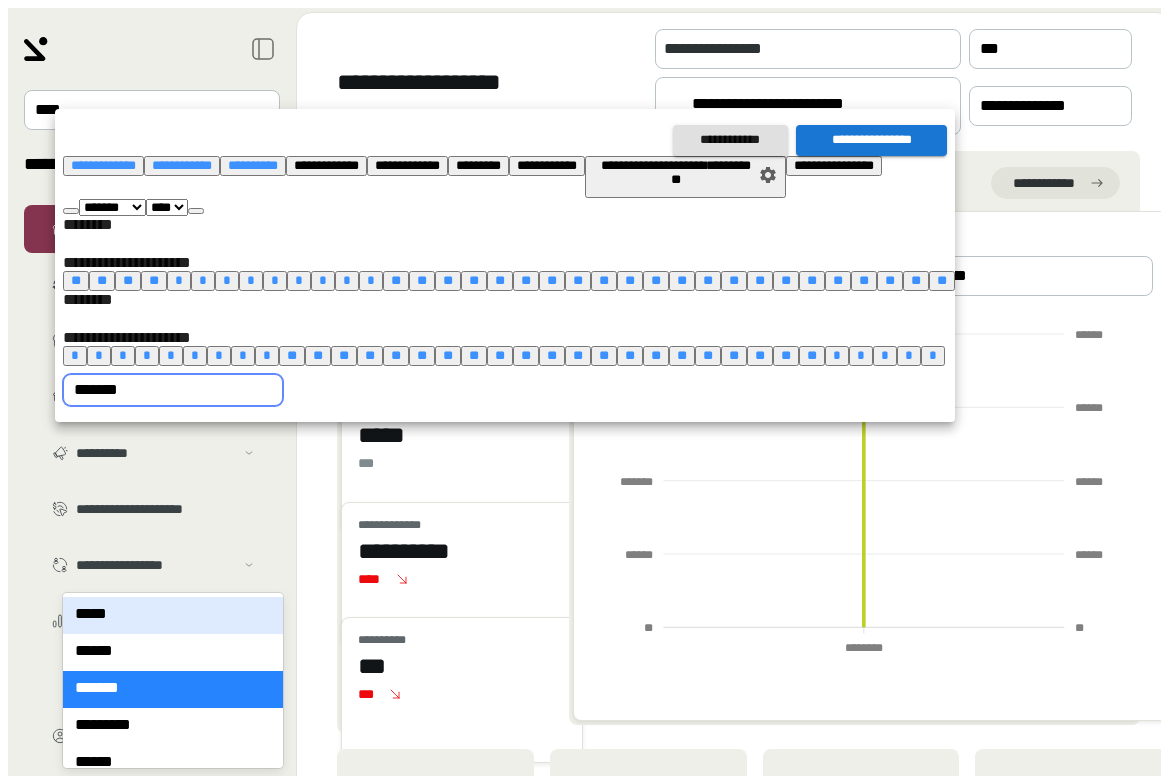 click on "[PHONE]" at bounding box center [173, 615] 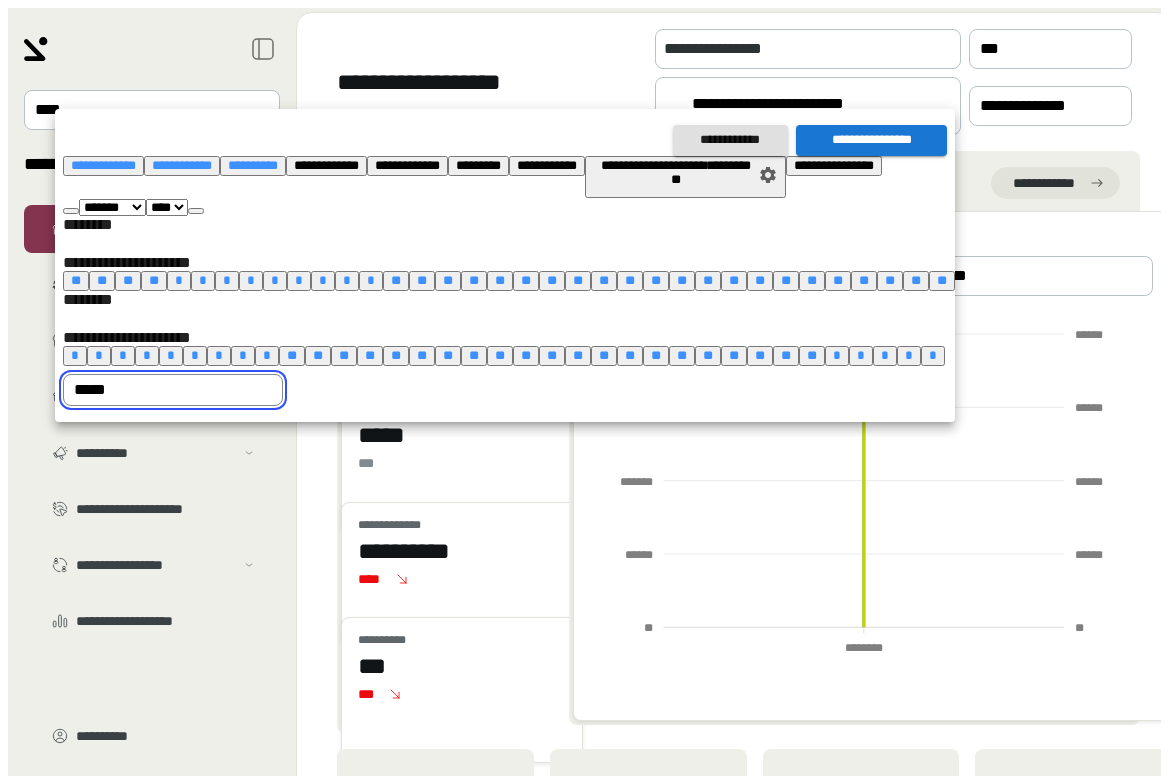 click on "[ADDRESS]" at bounding box center [505, 265] 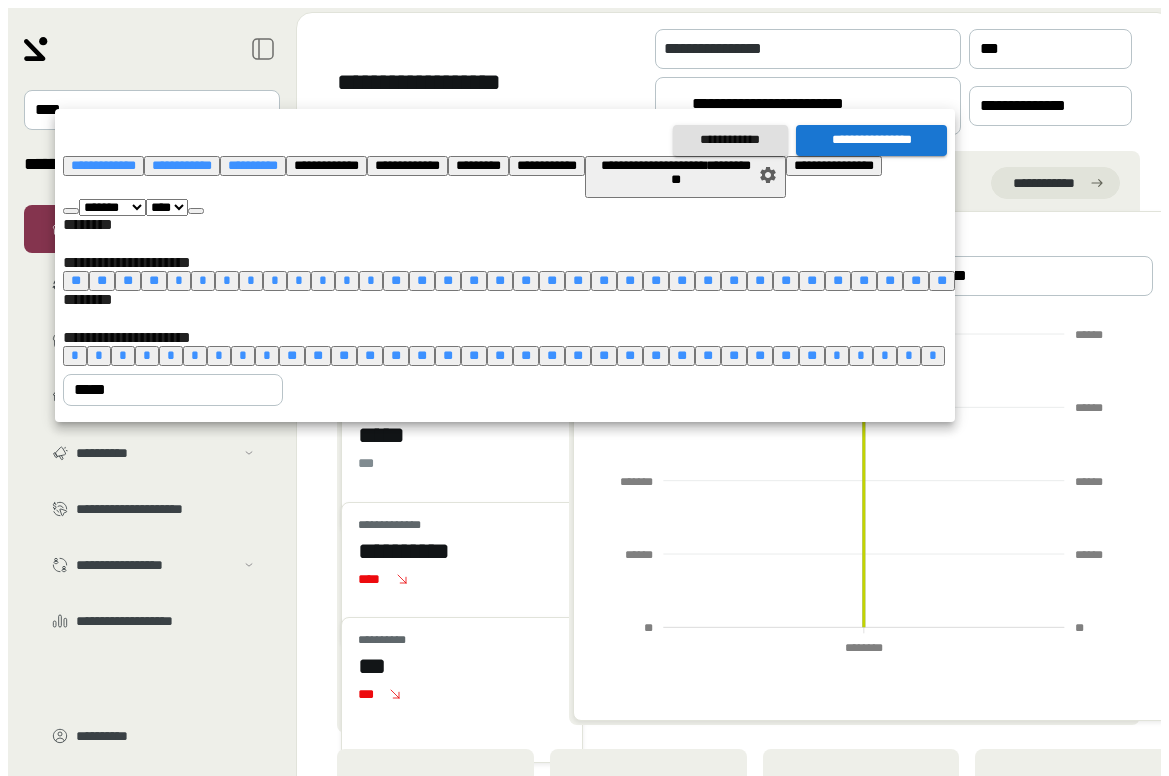 click on "[PHONE]" at bounding box center [871, 140] 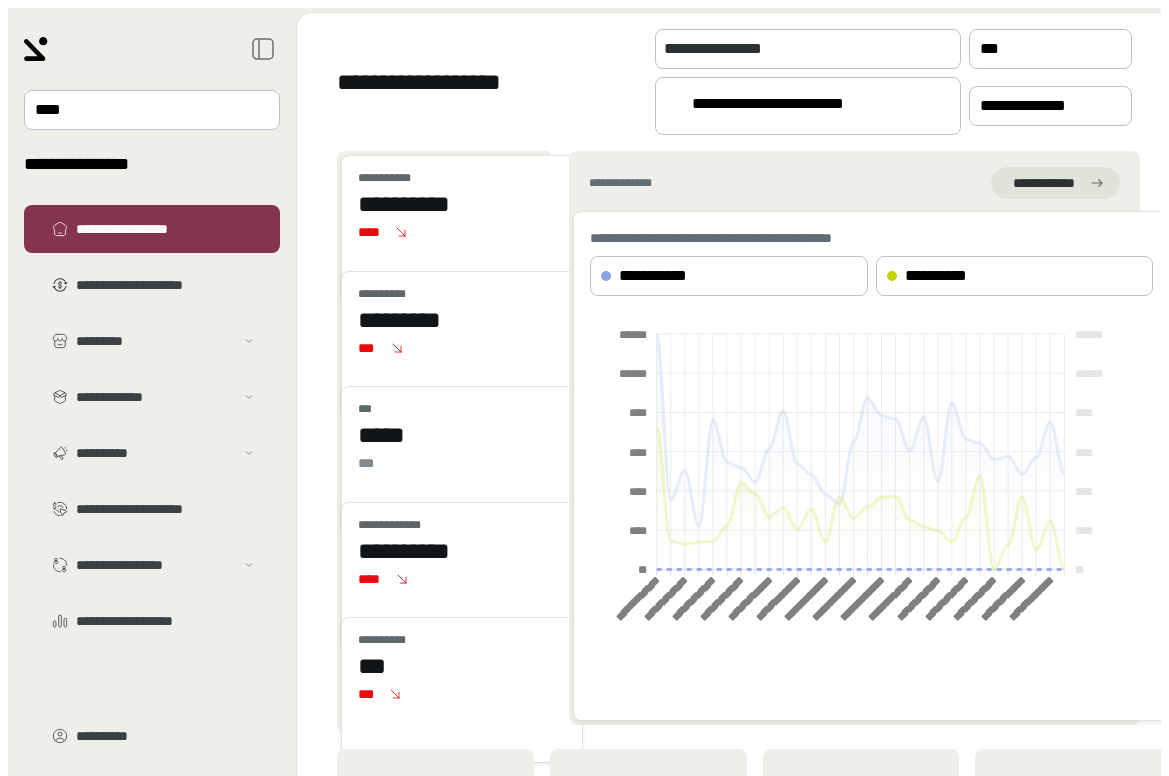 click on "[EMAIL]" at bounding box center (634, 828) 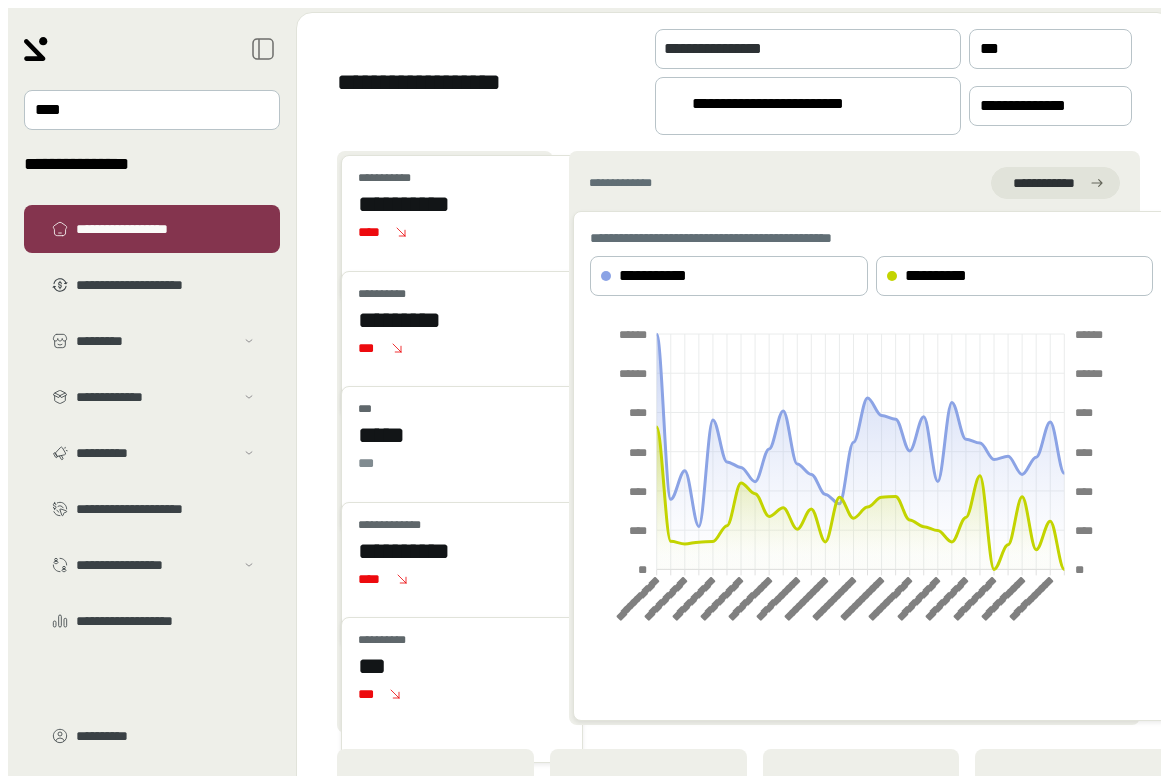 click on "[FIRST] [LAST]" at bounding box center (799, 107) 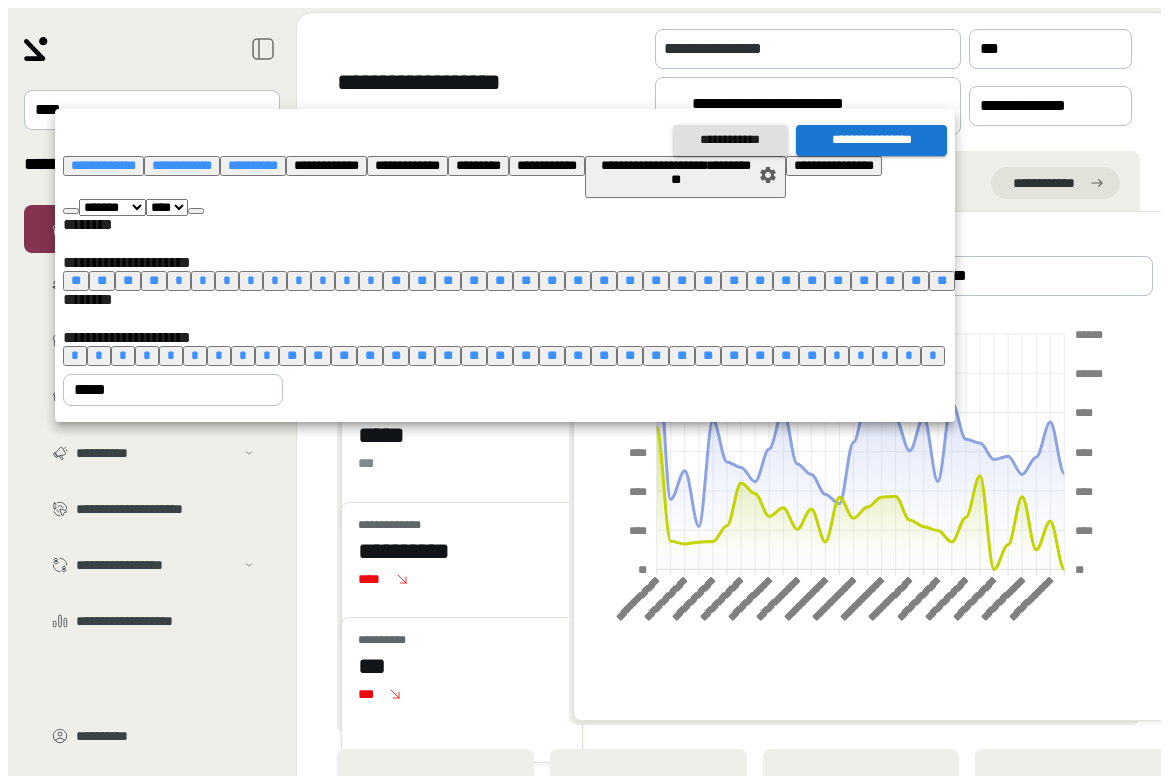 click on "*" at bounding box center [179, 280] 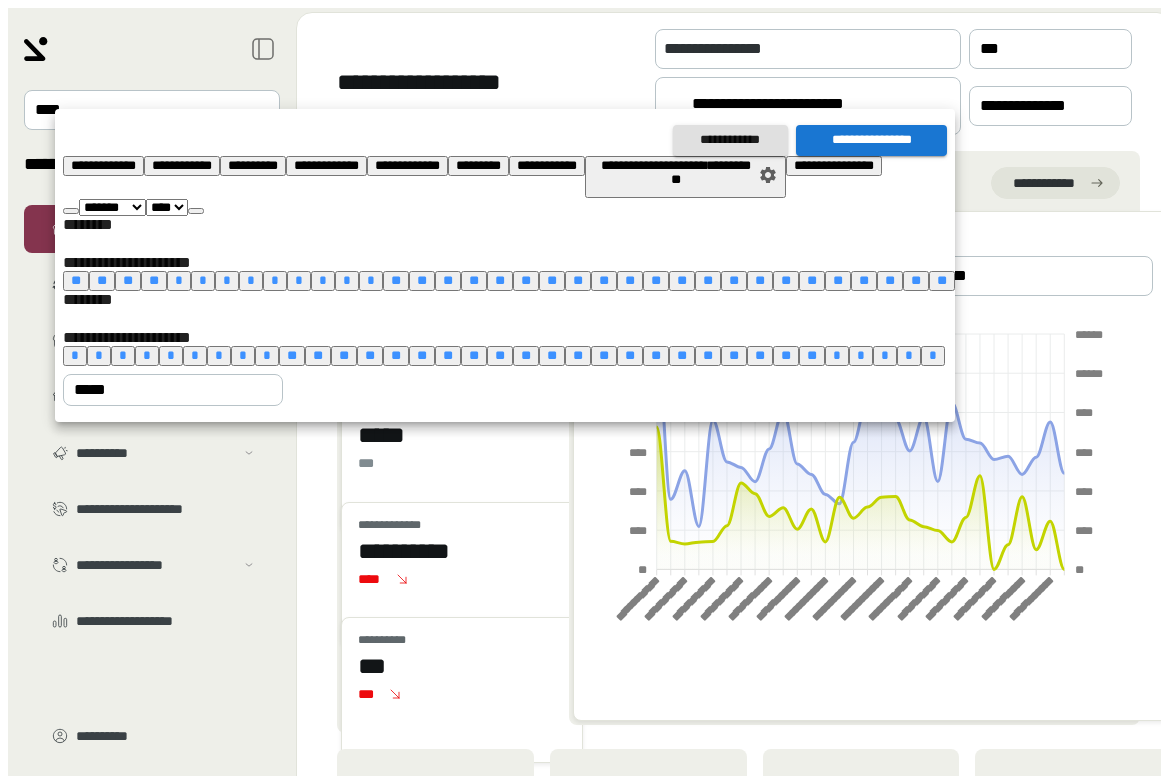 click on "**" at bounding box center [812, 355] 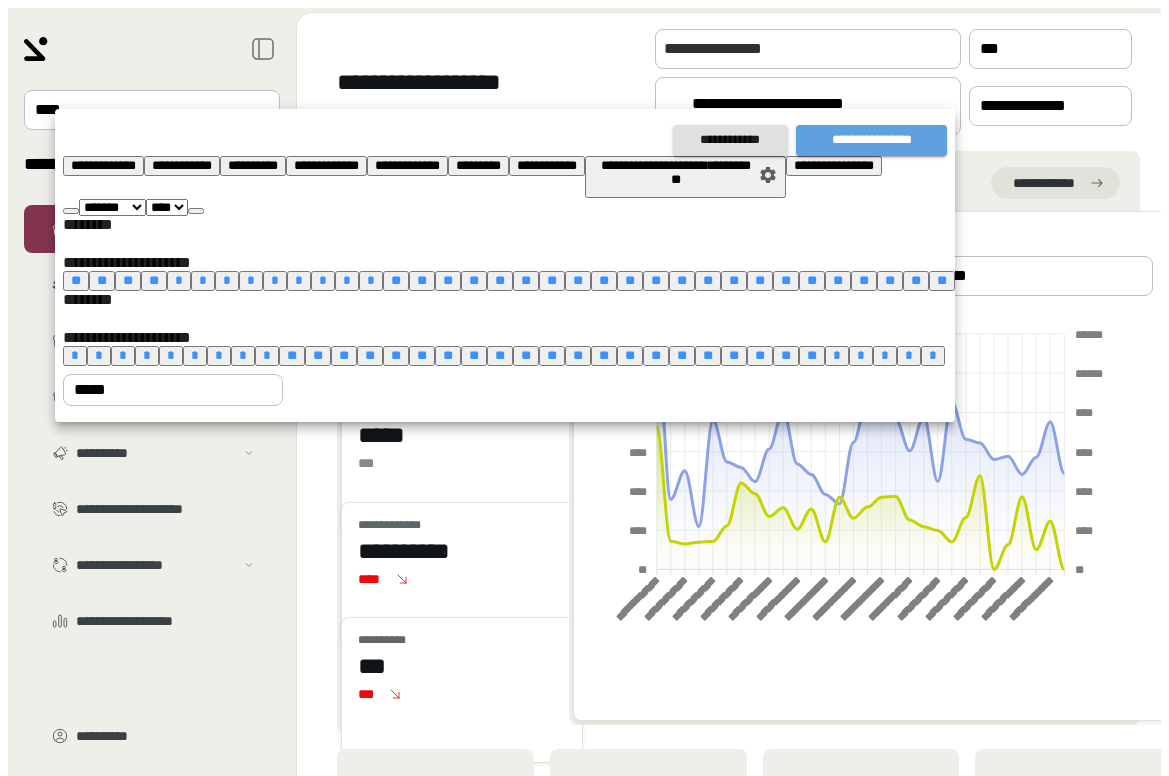 click on "[PHONE]" at bounding box center [871, 140] 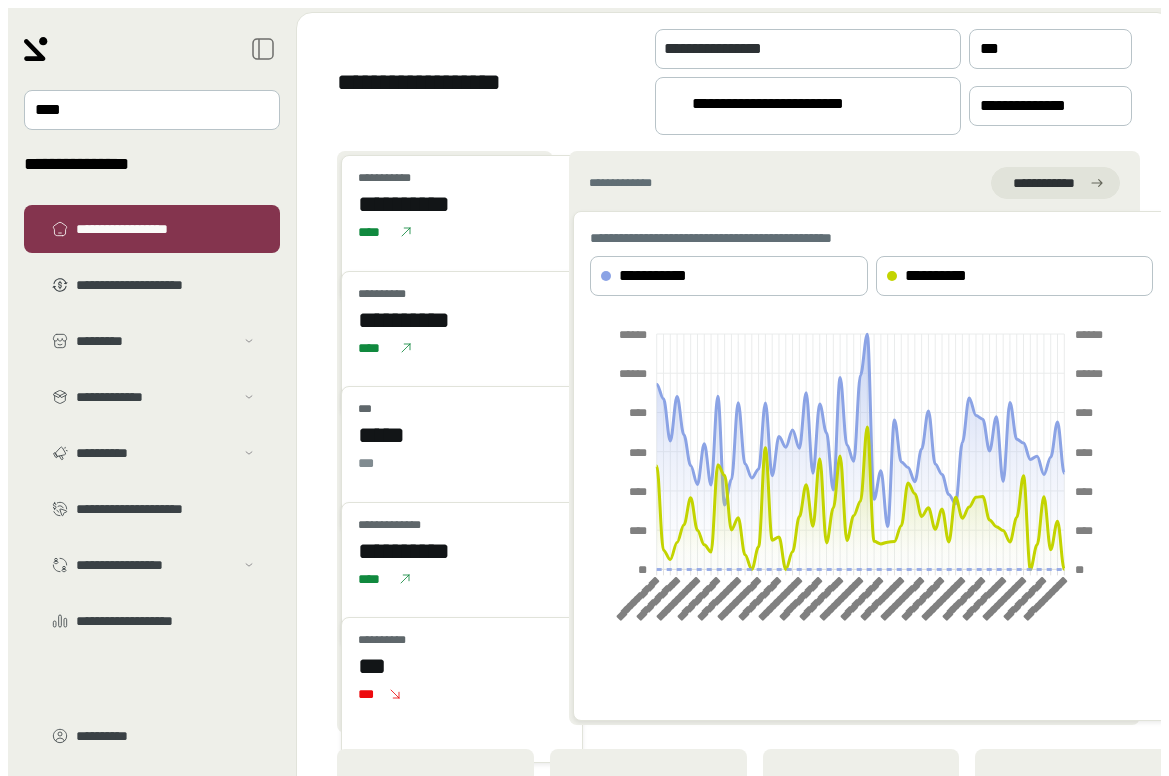 click on "[FIRST] [LAST]" at bounding box center [808, 106] 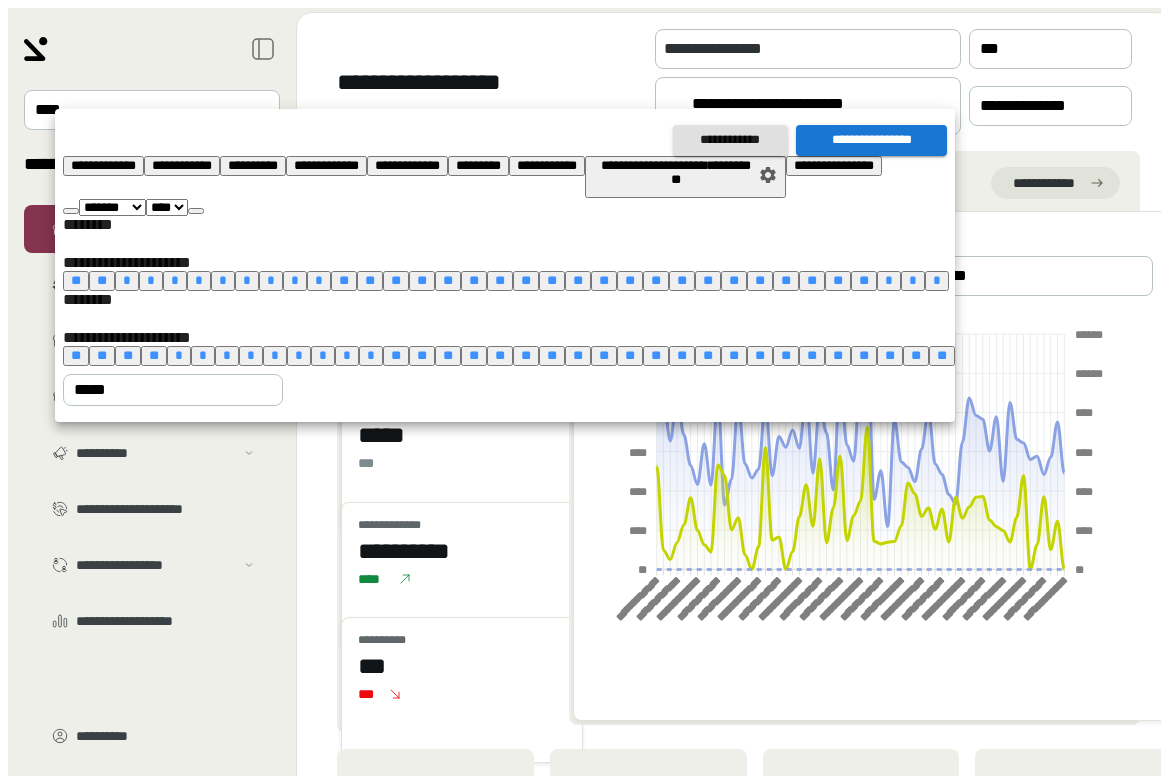 click on "[PHONE]" at bounding box center (103, 165) 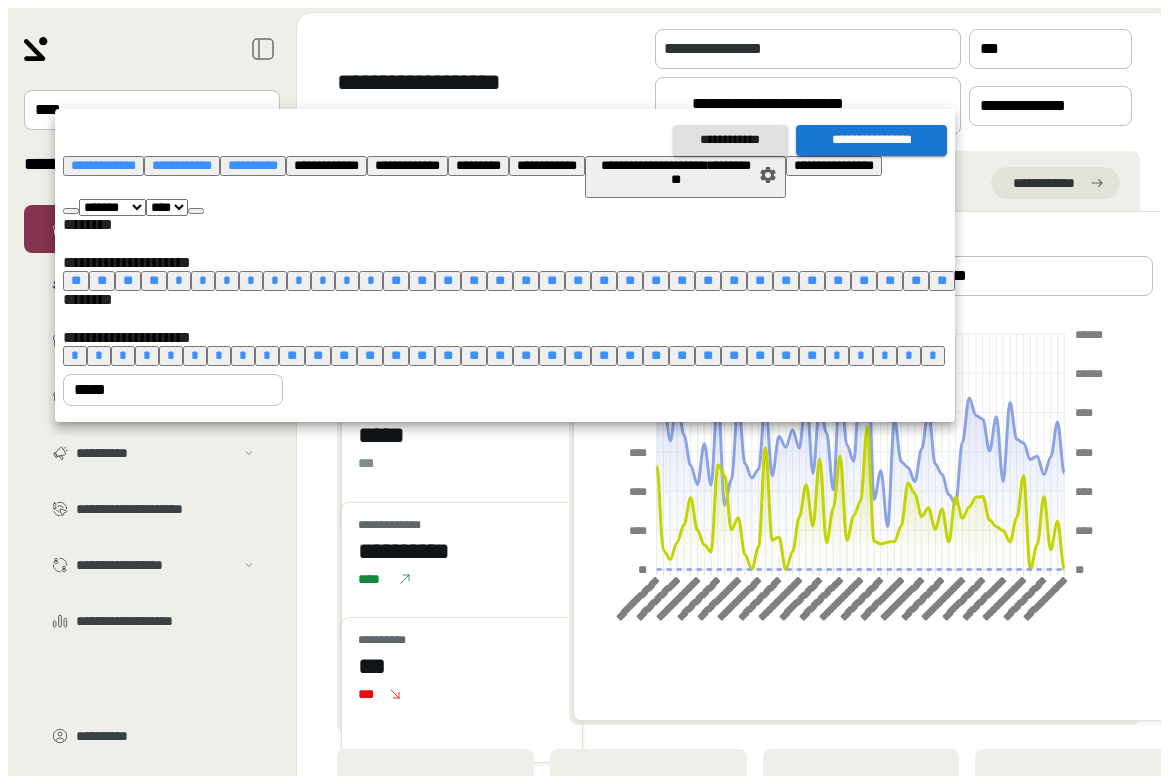click on "[PHONE]" at bounding box center [871, 140] 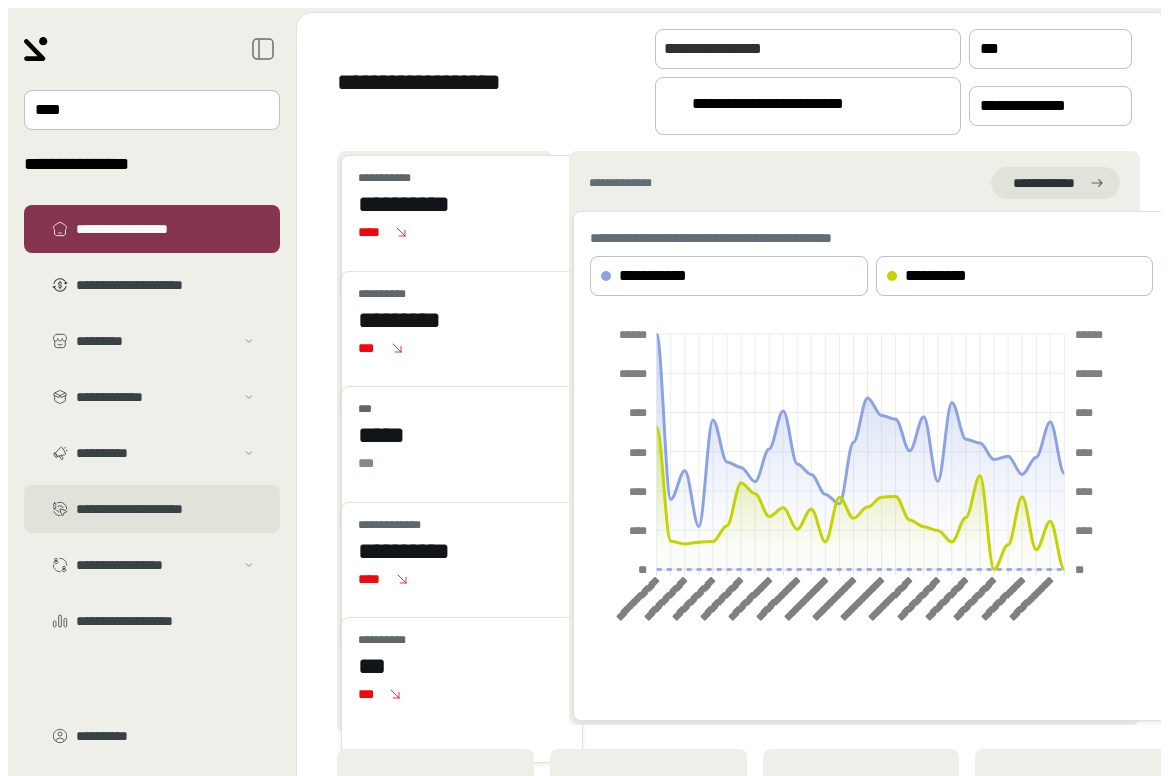 click on "**********" at bounding box center [166, 285] 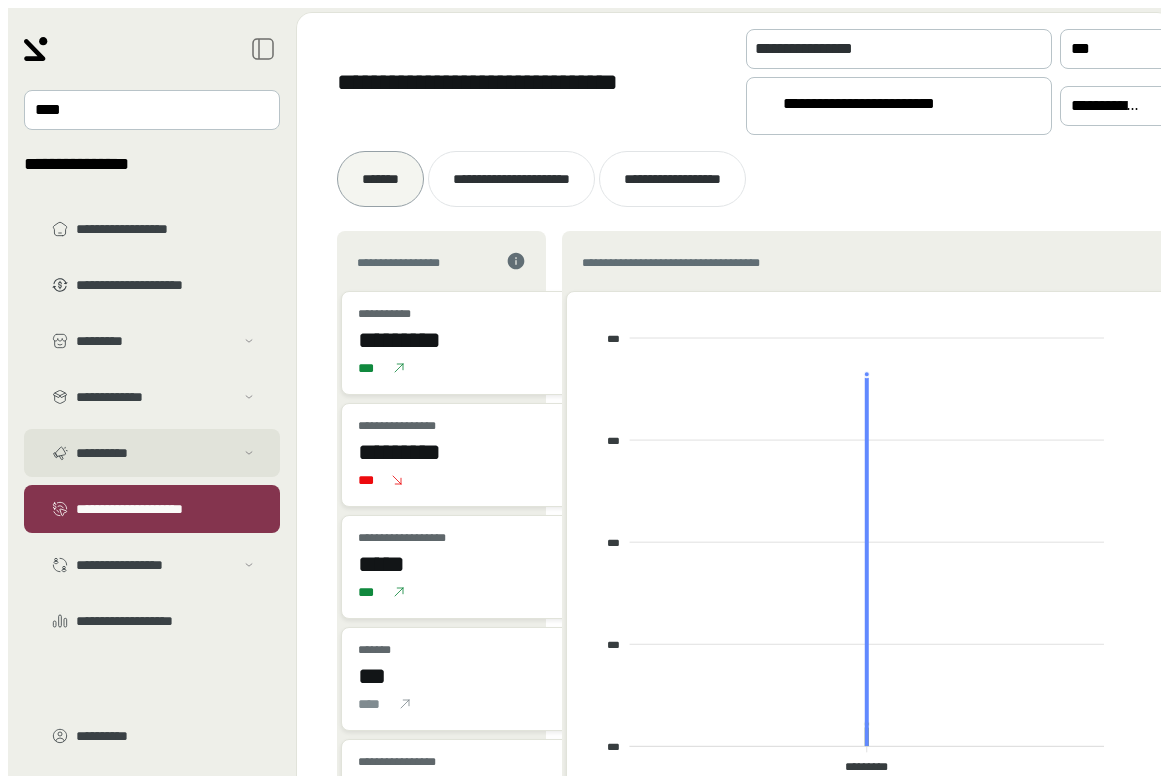 scroll, scrollTop: 5, scrollLeft: 0, axis: vertical 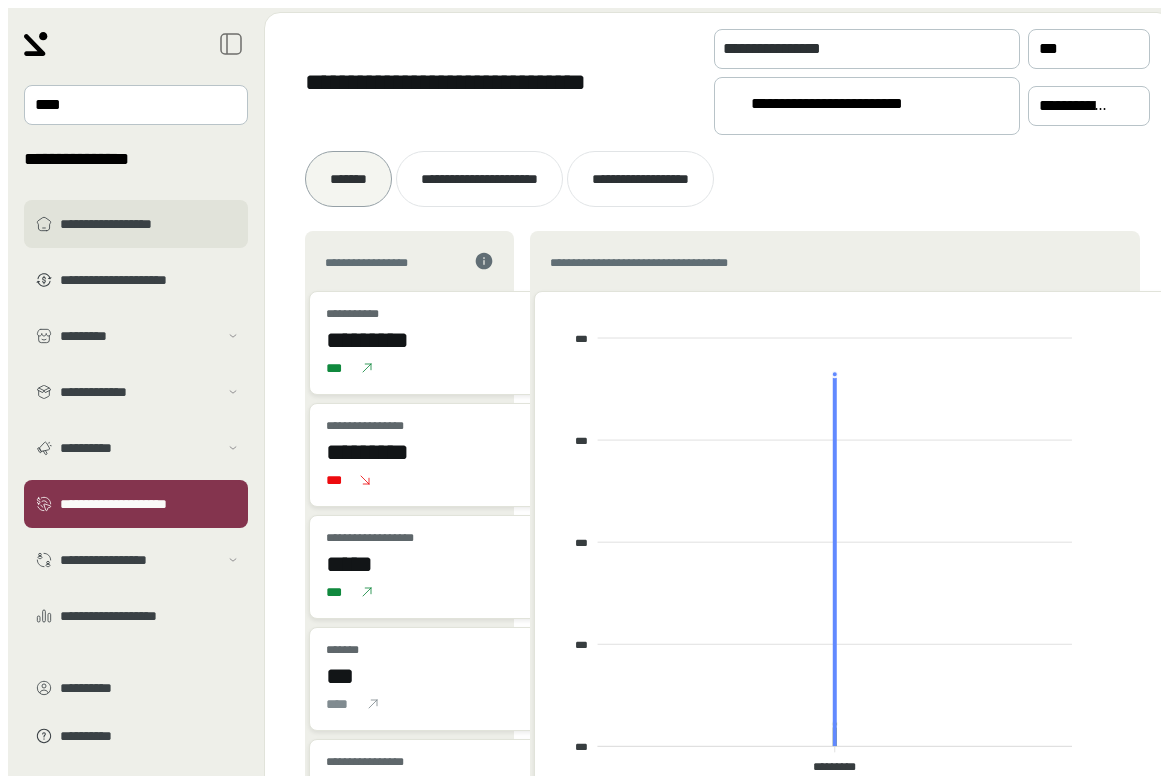click on "[PHONE]" at bounding box center (150, 224) 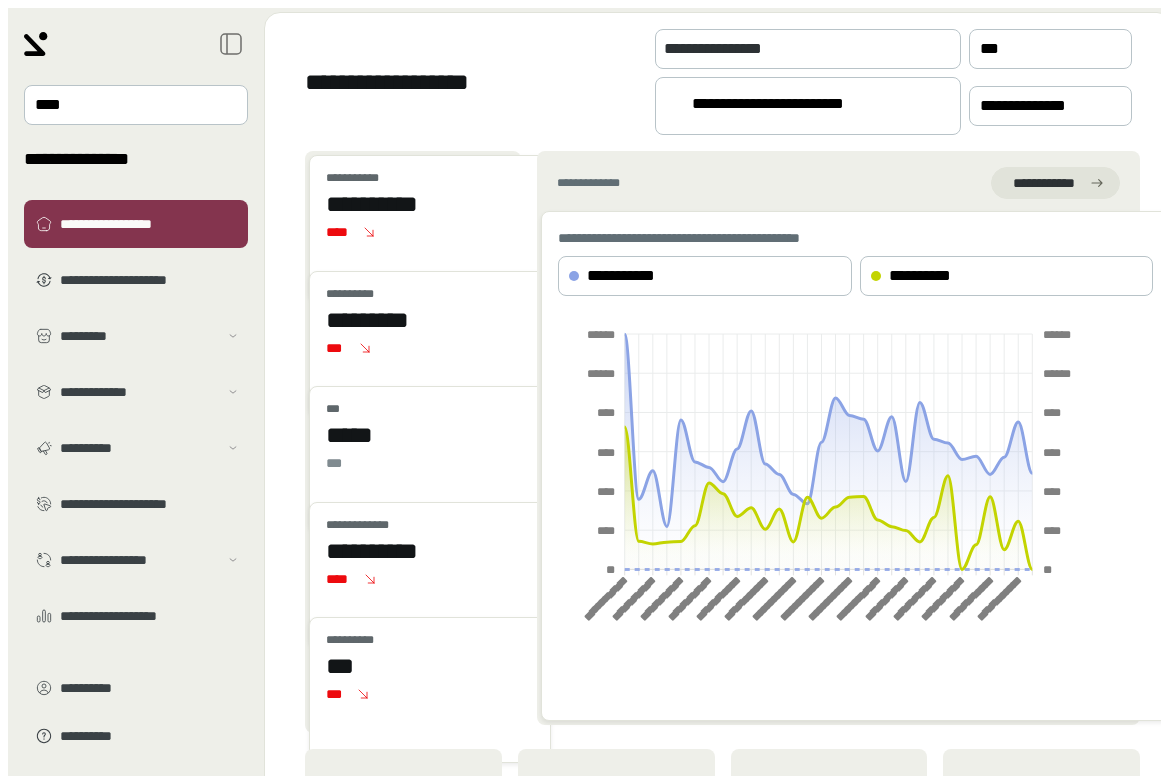 click on "[FIRST] [LAST]" at bounding box center (799, 107) 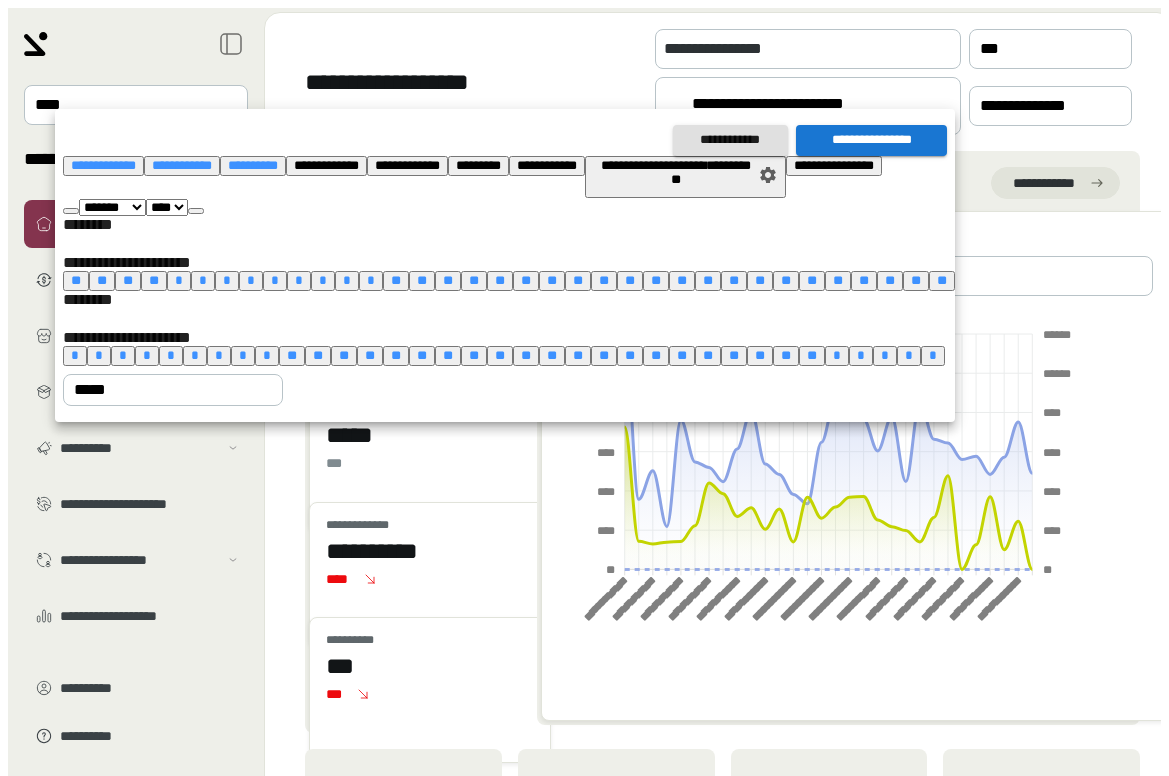 click on "**" at bounding box center [422, 355] 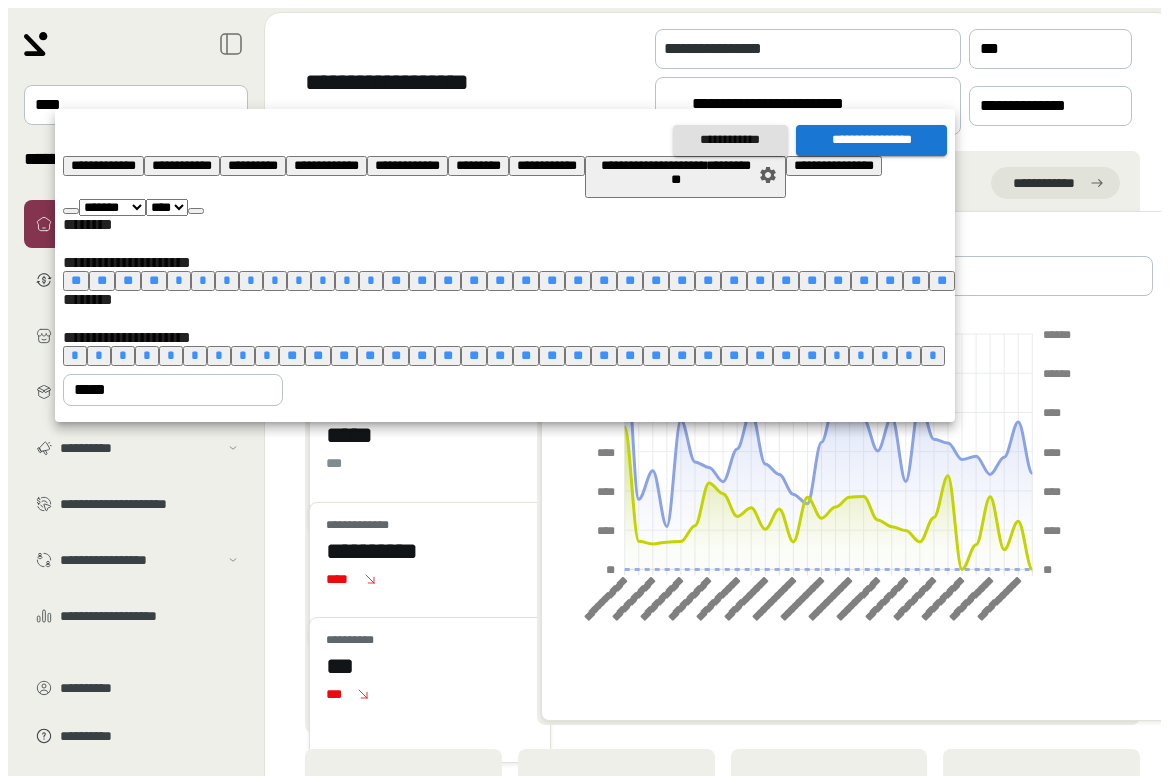 click on "**" at bounding box center [812, 355] 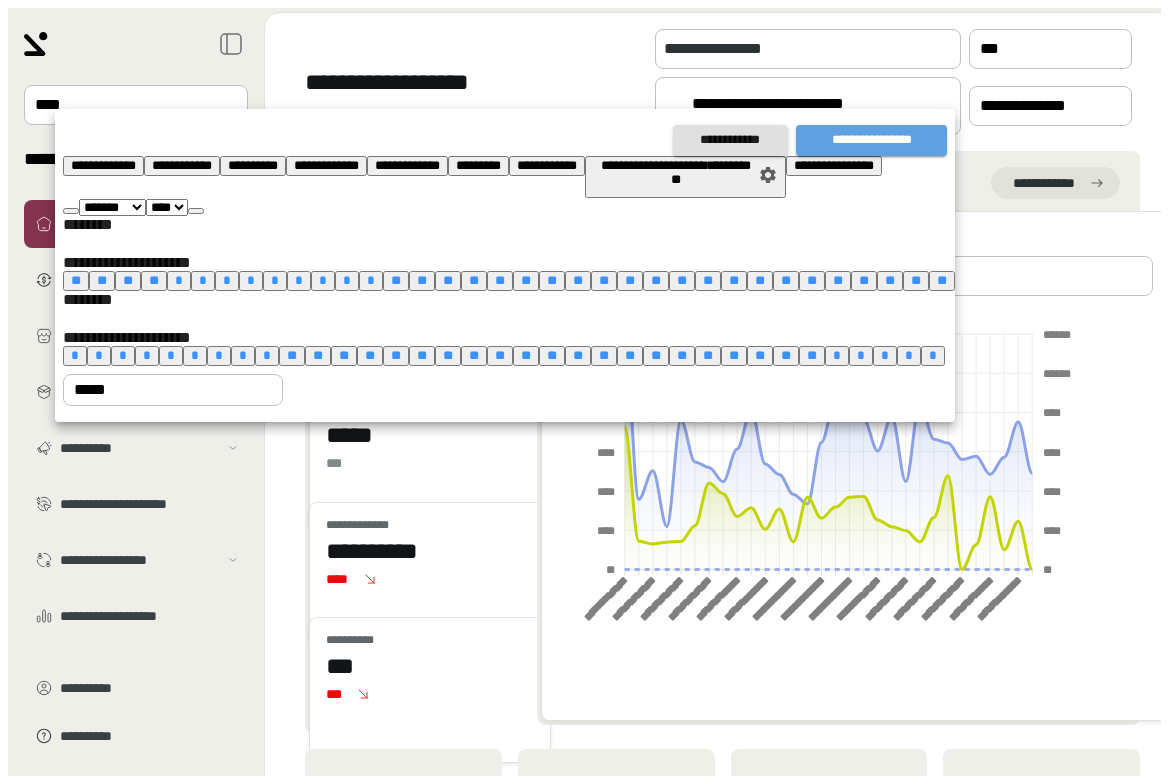 click on "[PHONE]" at bounding box center [871, 140] 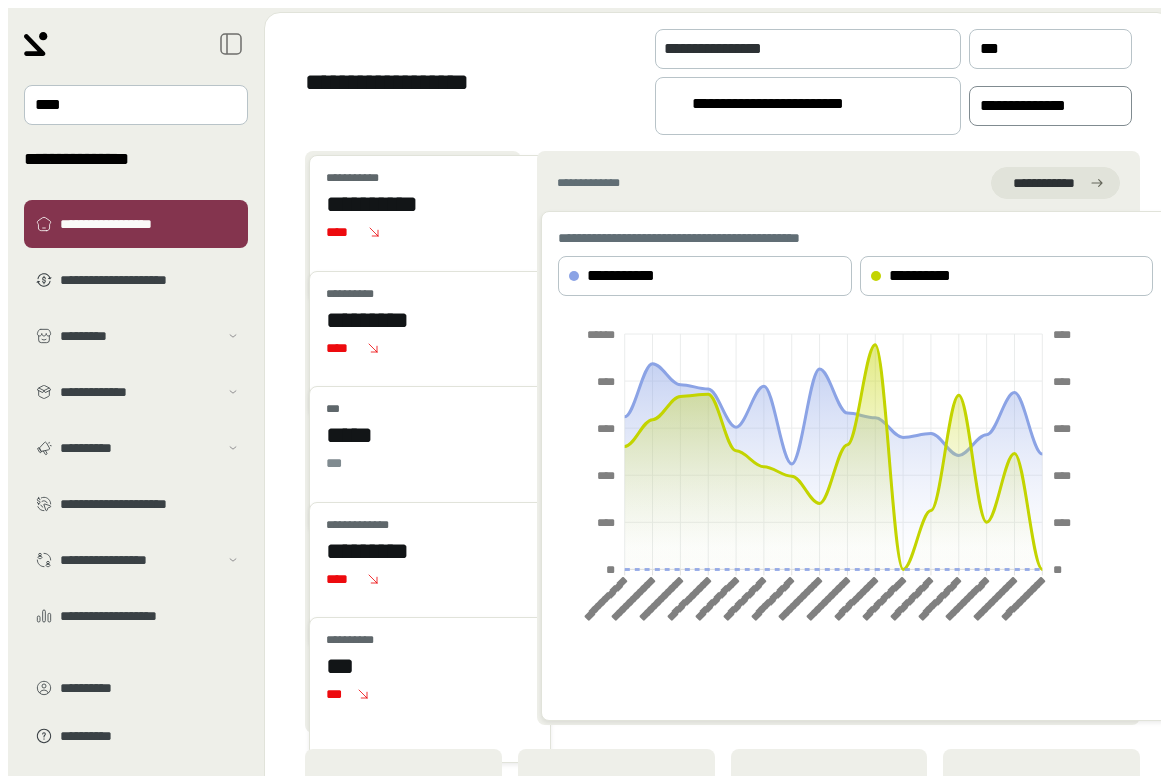 click on "**********" at bounding box center (1036, 106) 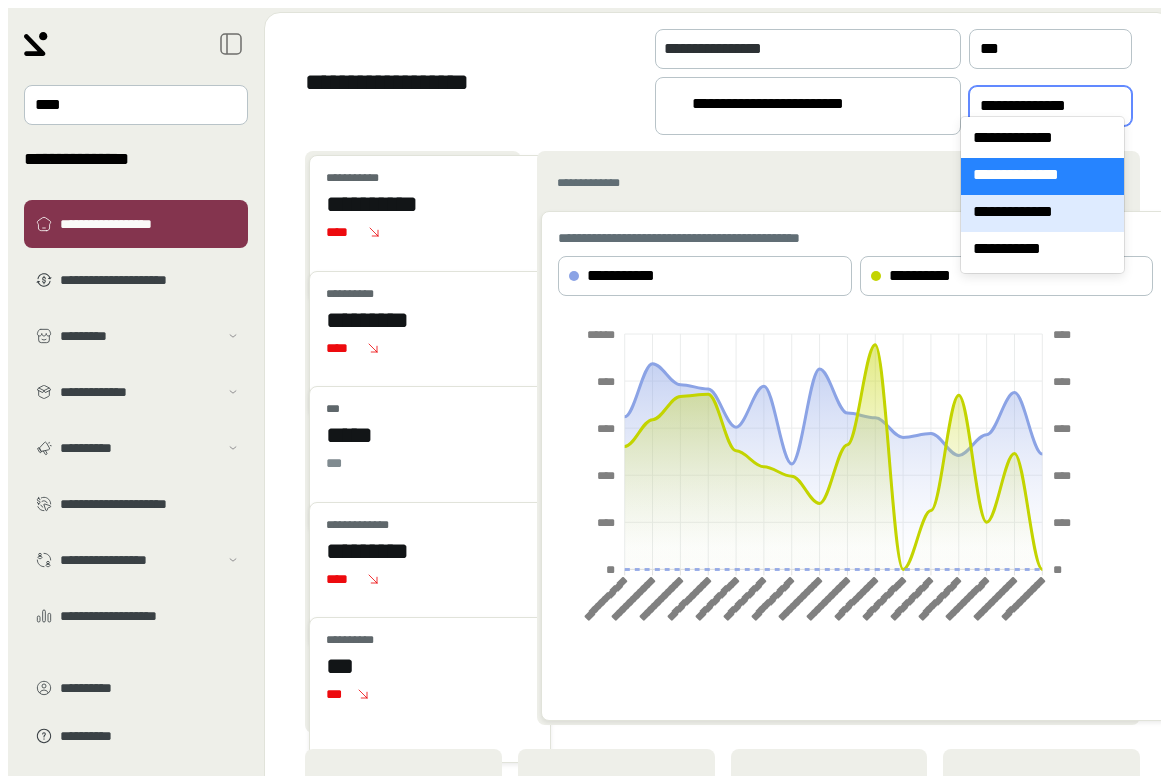 click on "[PHONE]" at bounding box center (1042, 213) 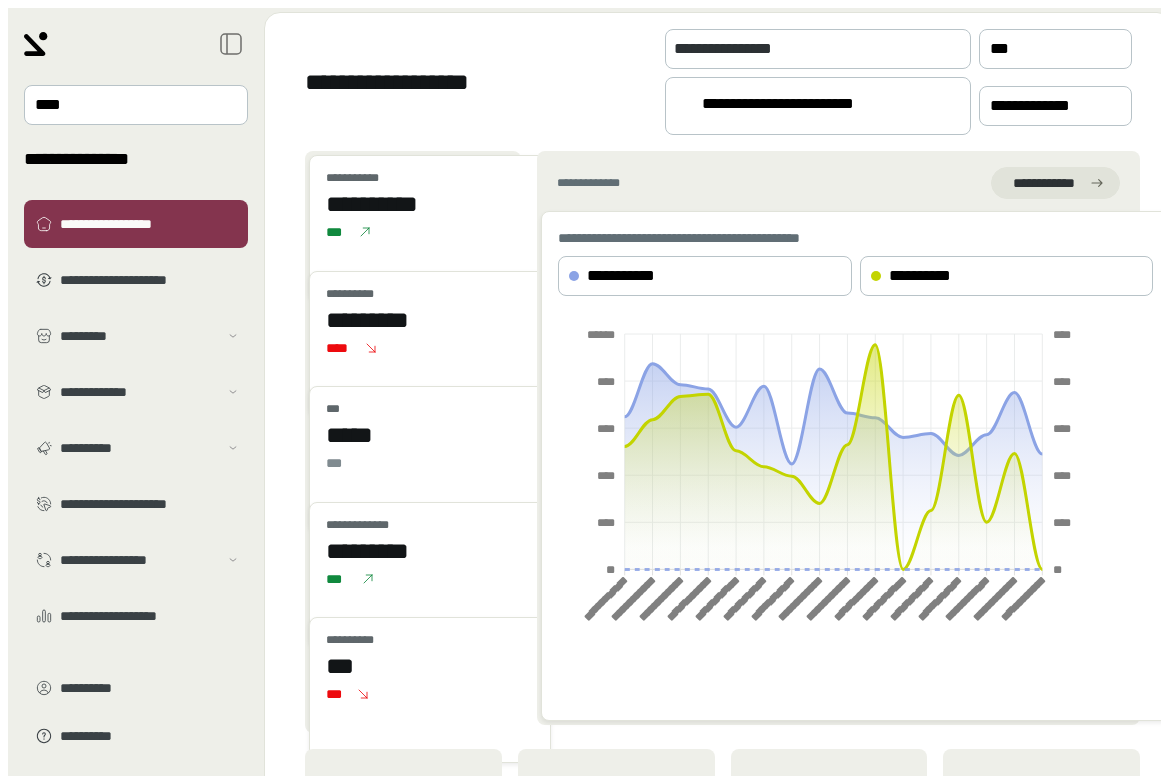 click on "[FIRST] [LAST]" at bounding box center (809, 107) 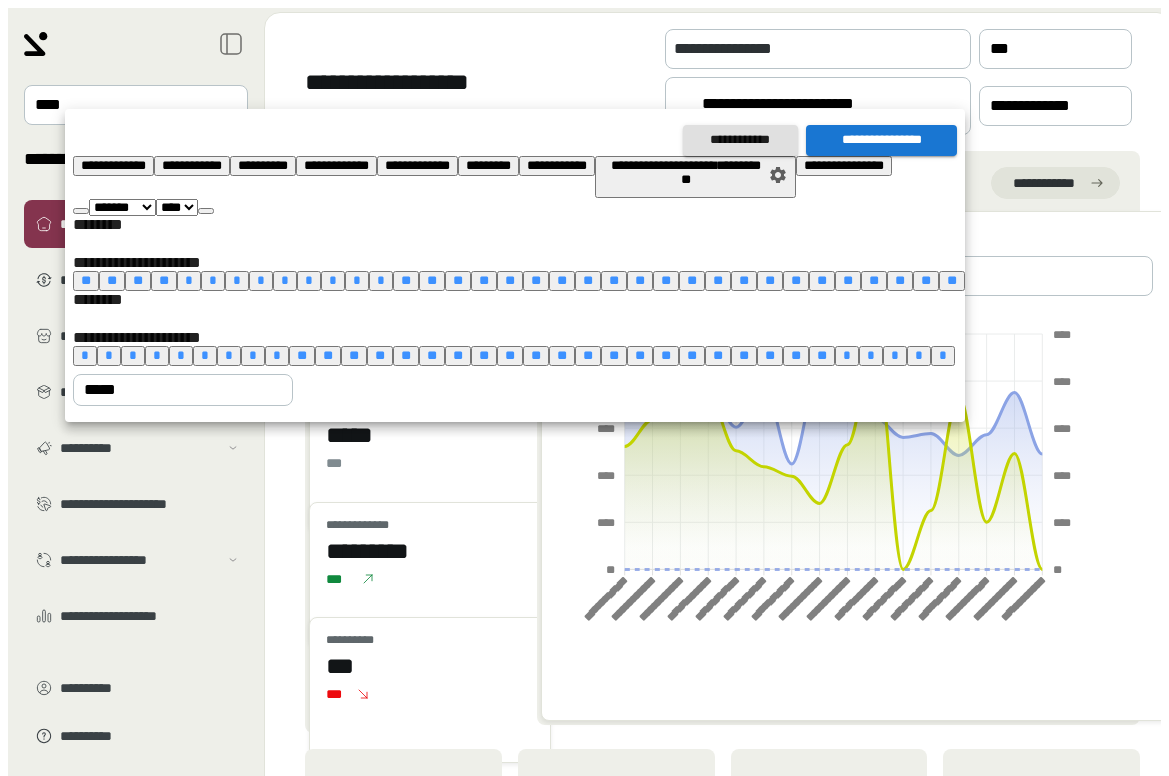 click on "*" at bounding box center [85, 355] 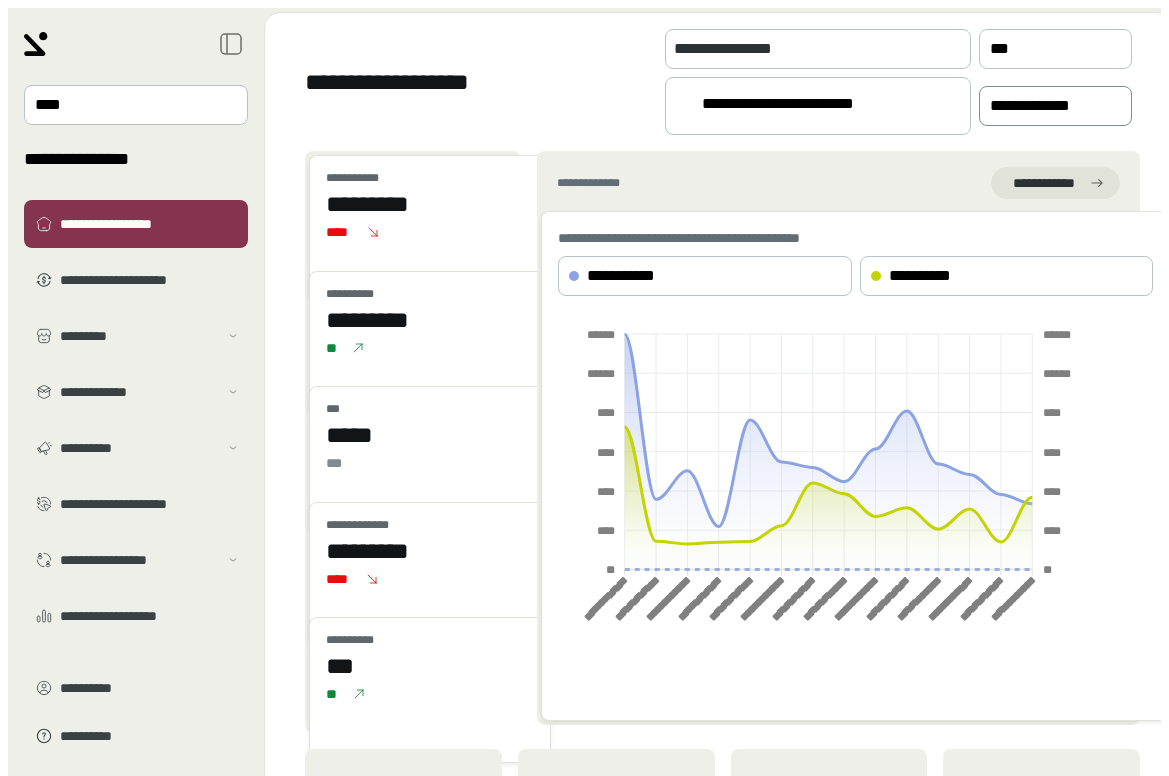 click on "[PHONE]" at bounding box center (1041, 106) 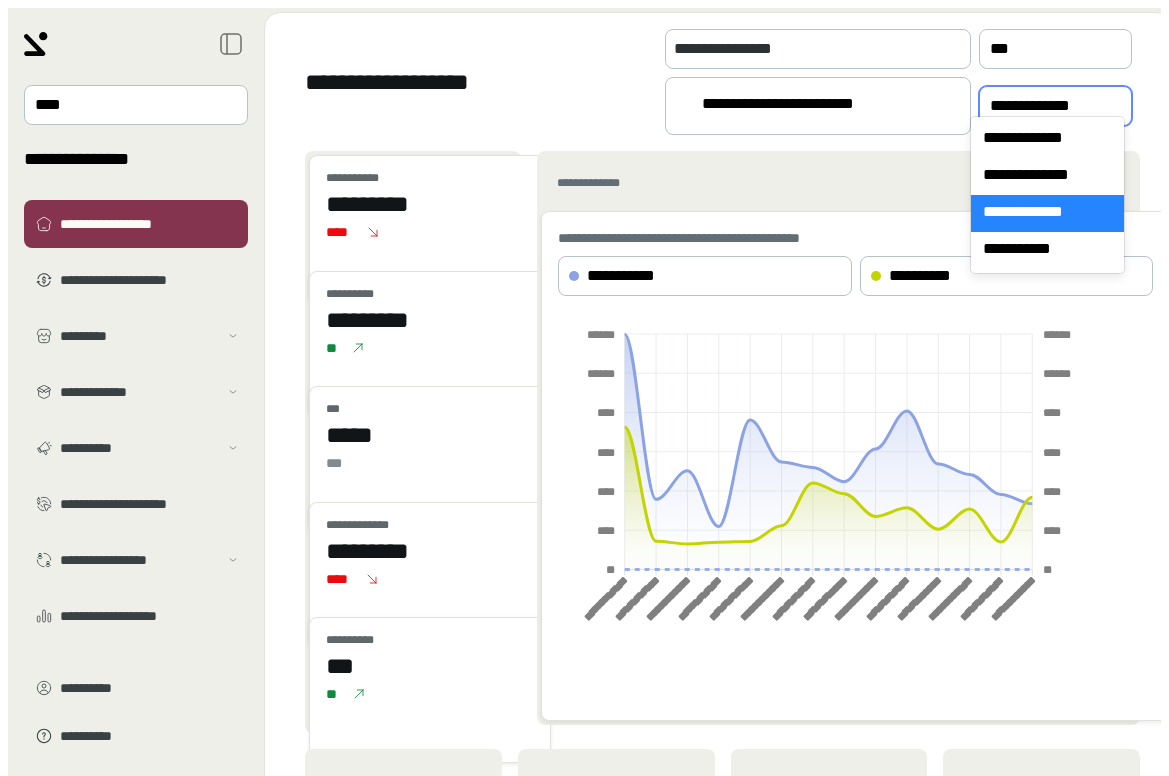 click on "[FIRST] [LAST]" at bounding box center (818, 106) 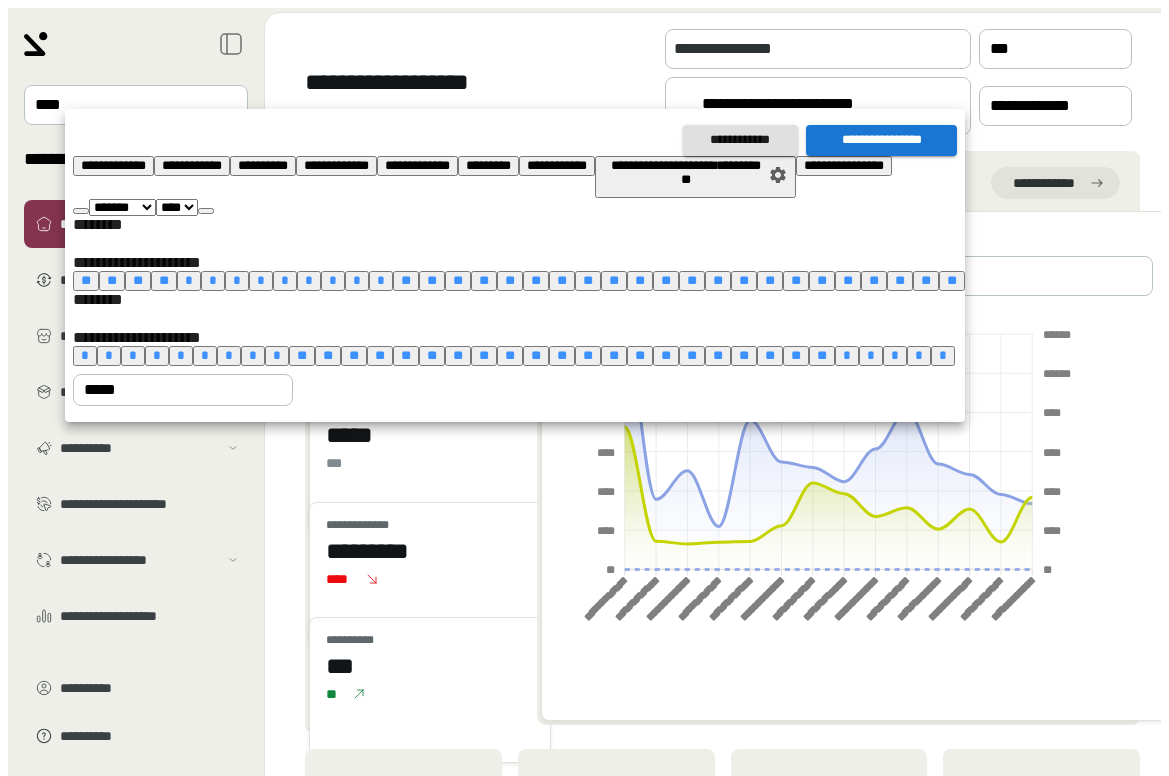 click on "**" at bounding box center [432, 355] 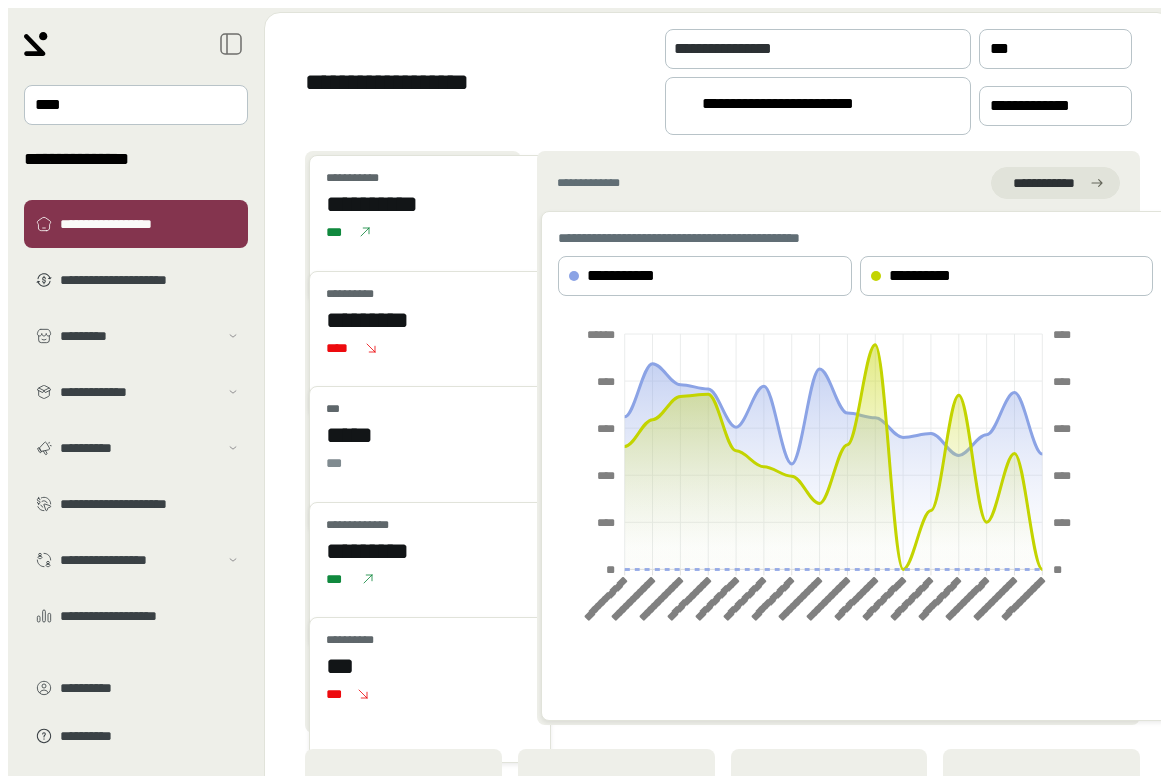 click on "[FIRST] [LAST]" at bounding box center [809, 107] 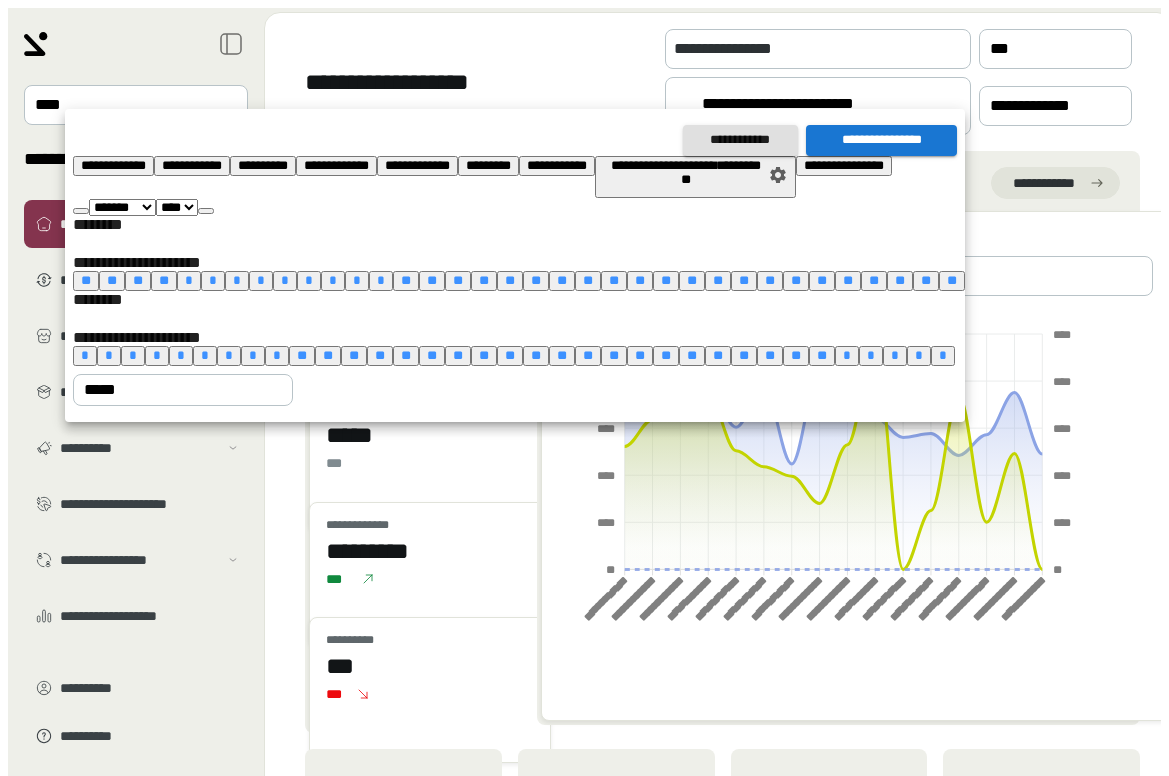 click on "[PHONE]" at bounding box center (113, 165) 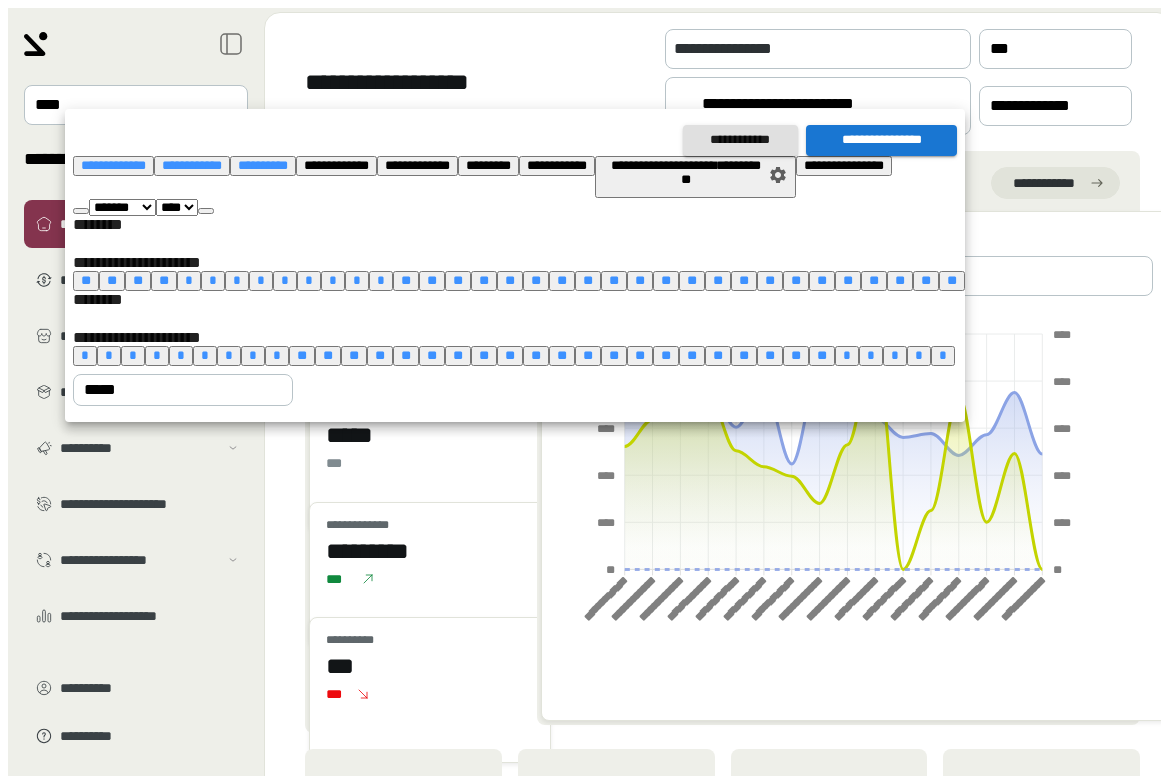 click on "[PHONE]" at bounding box center [881, 140] 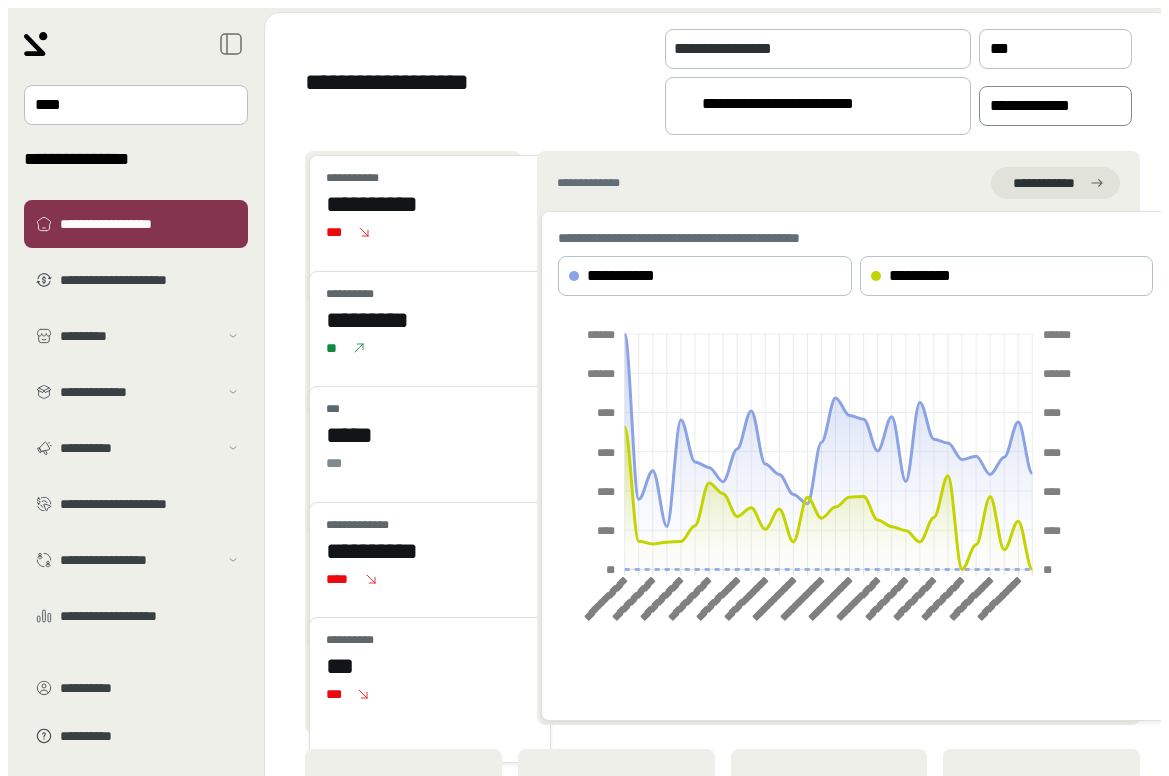 click on "[PHONE]" at bounding box center [1055, 106] 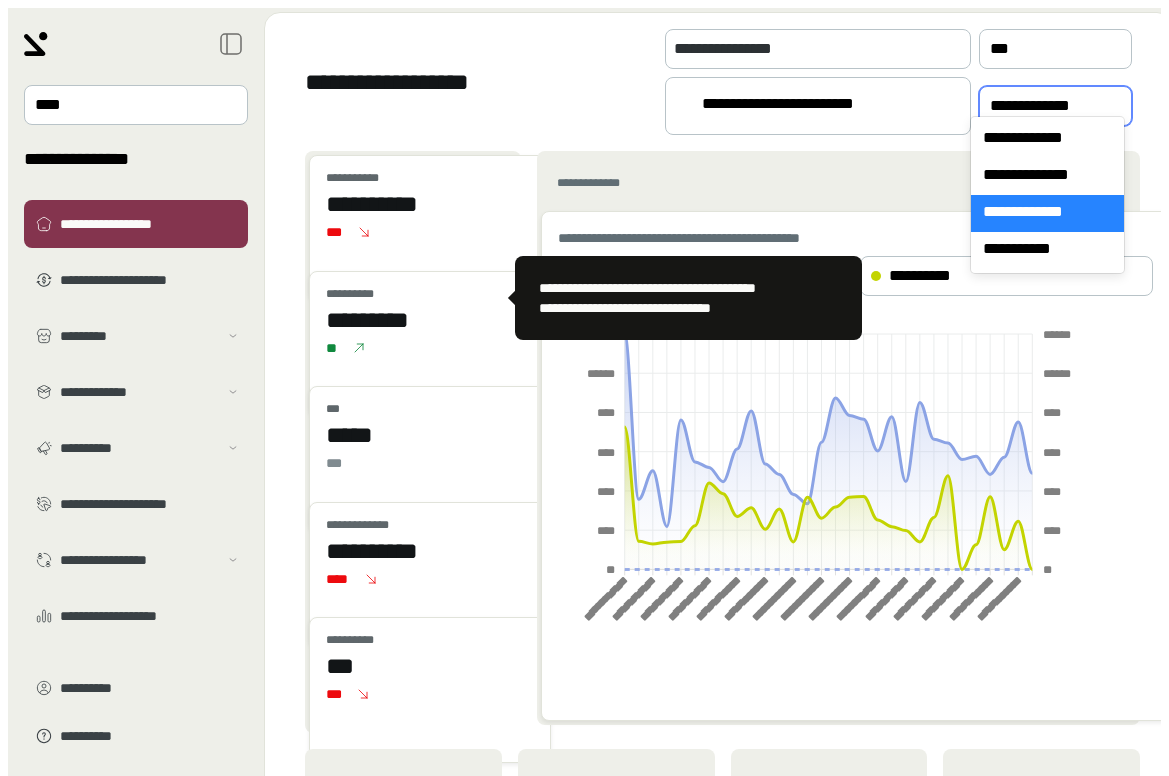 click on "[PHONE]" at bounding box center [430, 320] 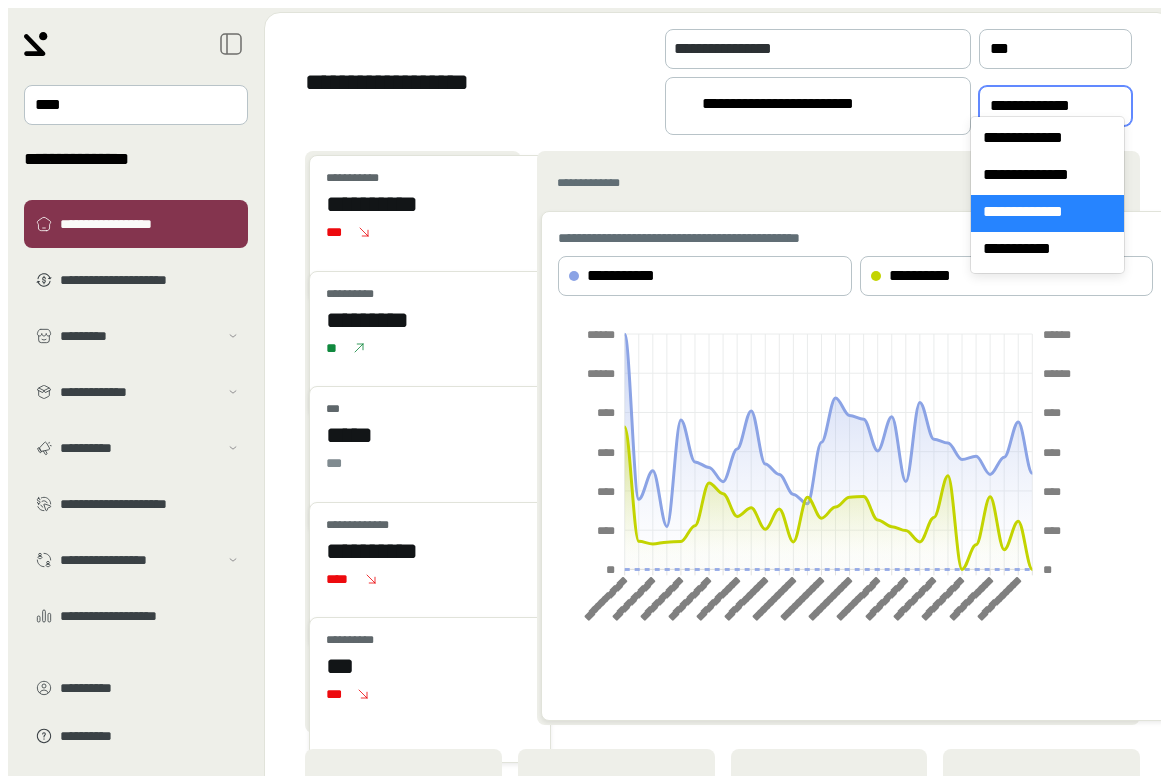 click on "[PHONE]" at bounding box center (1041, 106) 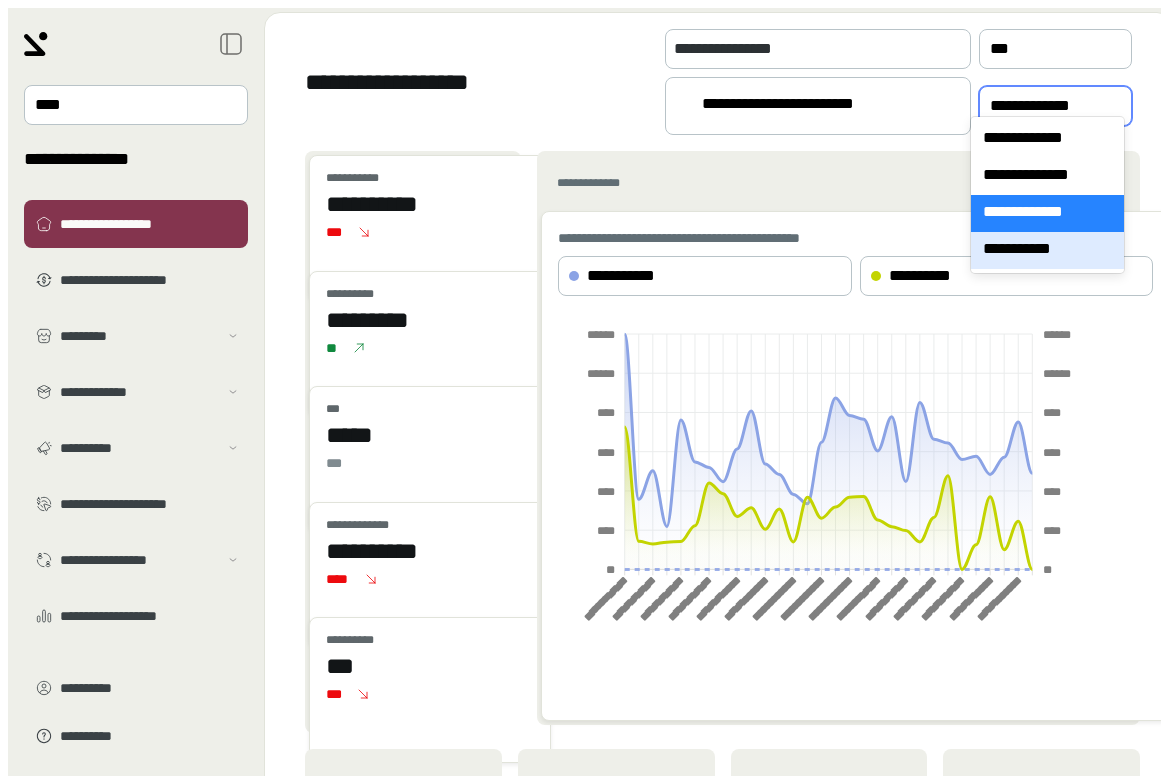 click on "[PHONE]" at bounding box center (1047, 250) 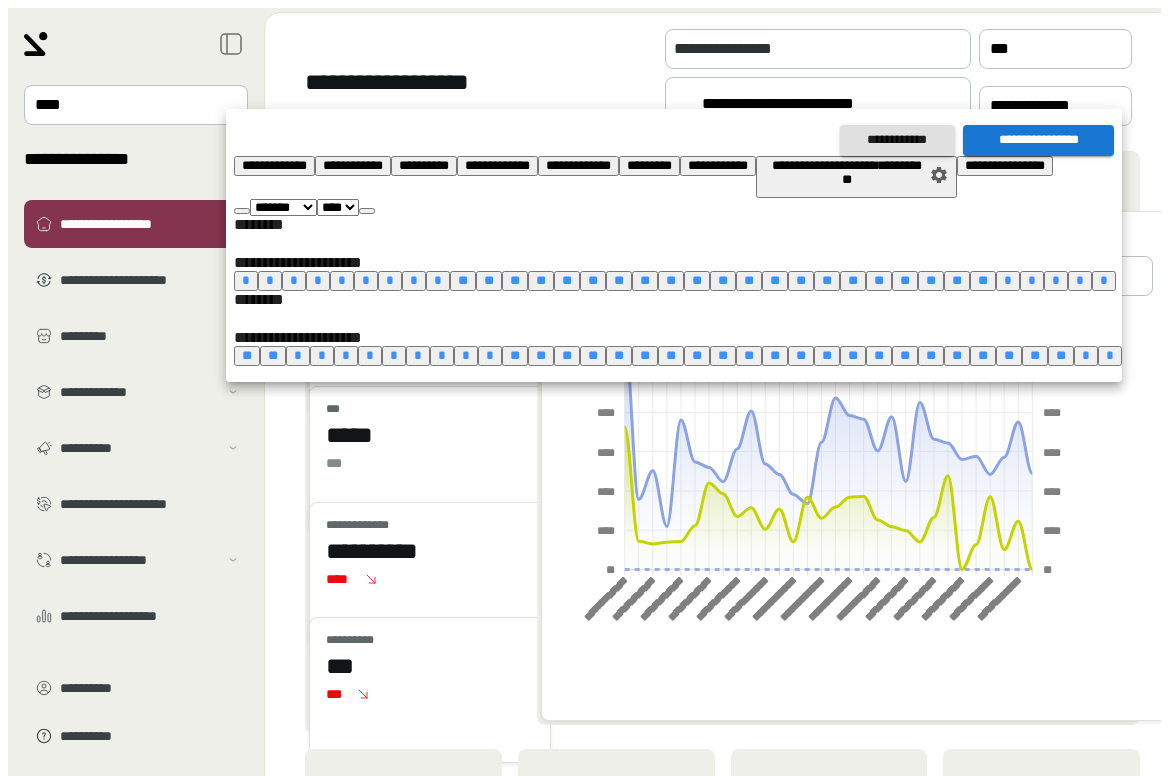 click at bounding box center (584, 388) 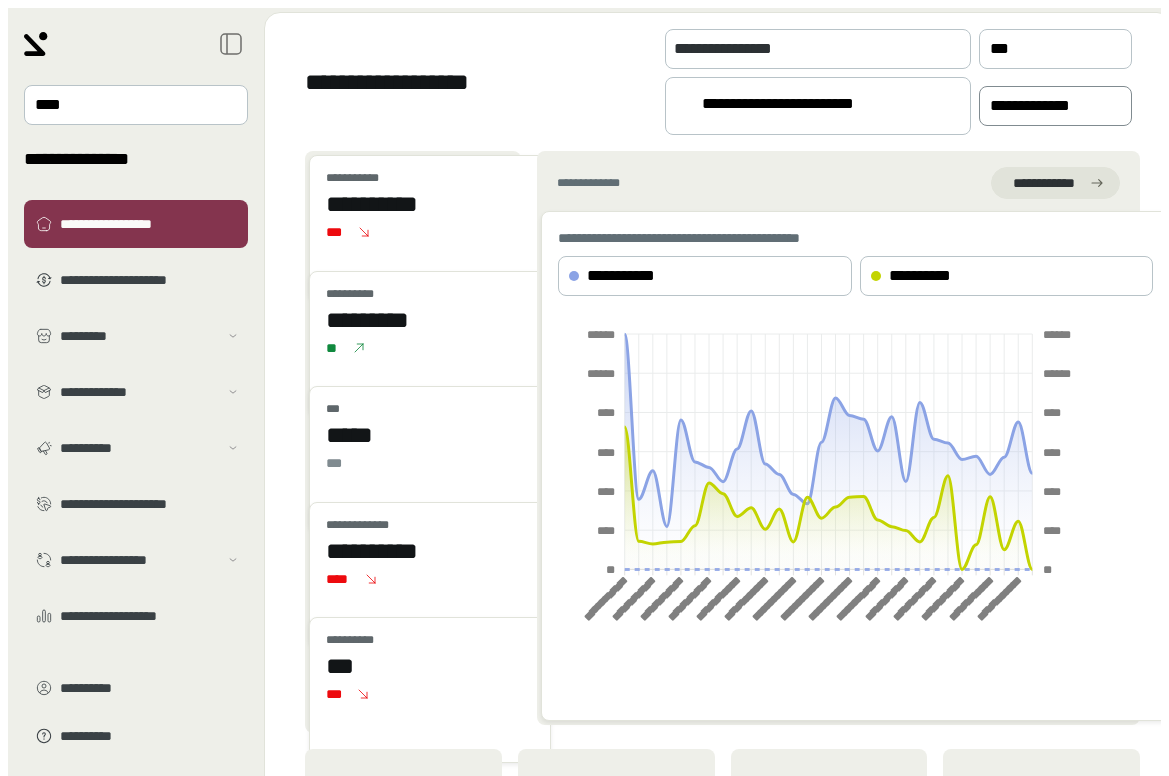 click on "[PHONE]" at bounding box center (1055, 106) 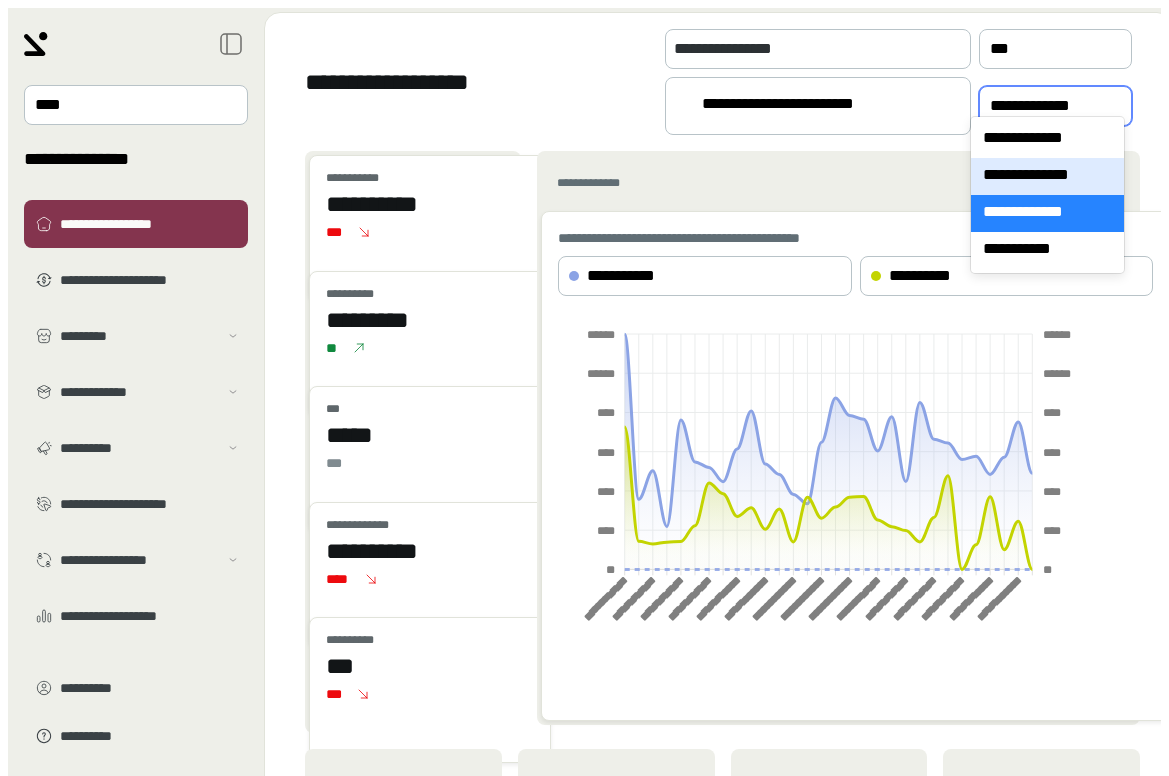 click on "**********" at bounding box center [1047, 176] 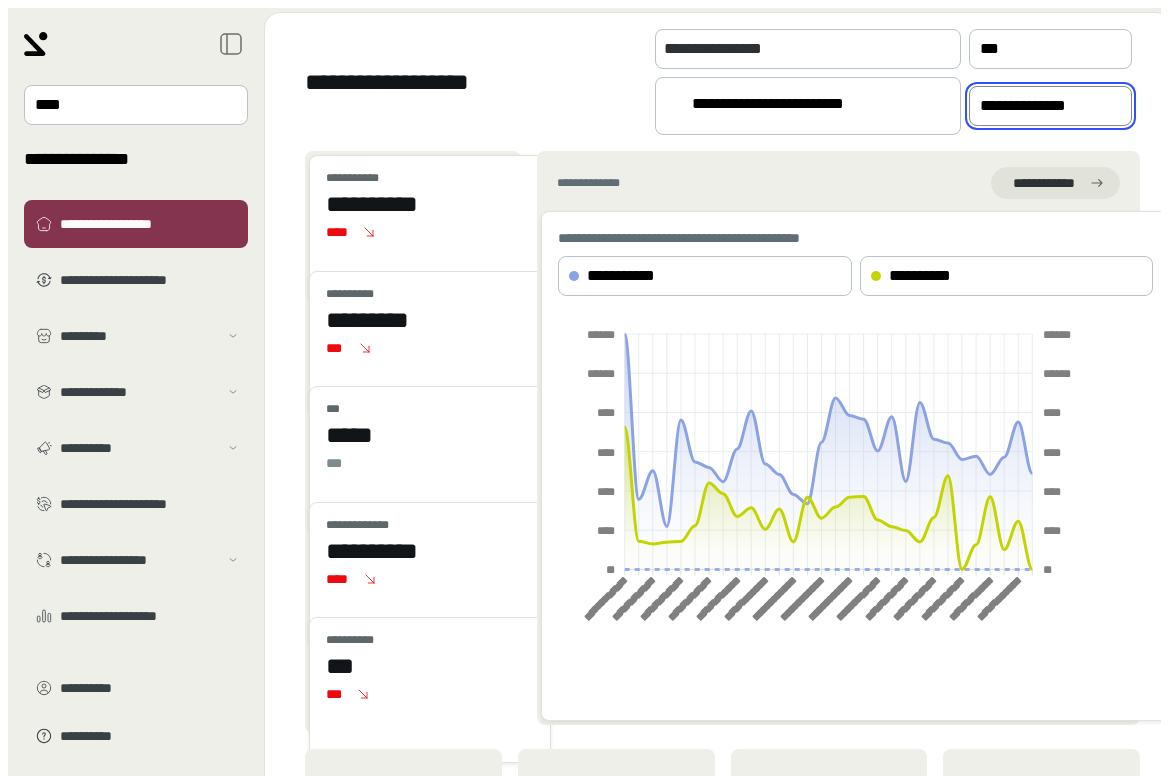 click on "**********" at bounding box center [1036, 106] 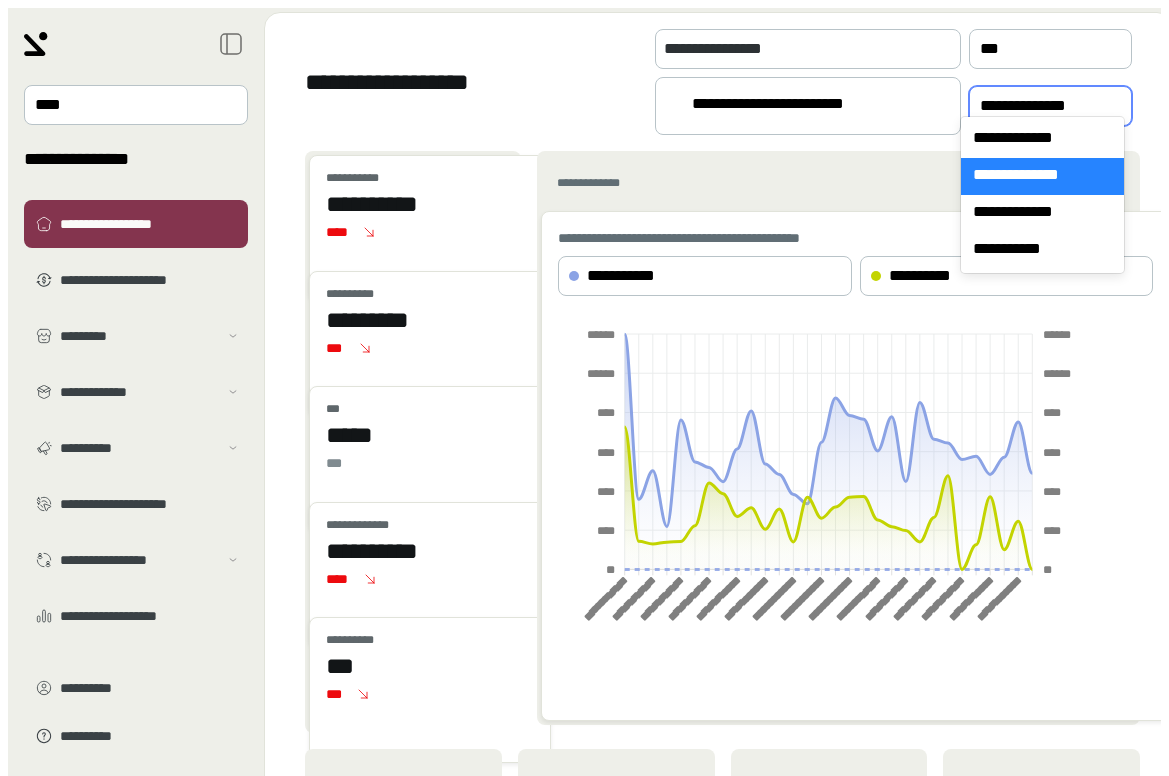 click on "[FIRST] [LAST]" at bounding box center (838, 183) 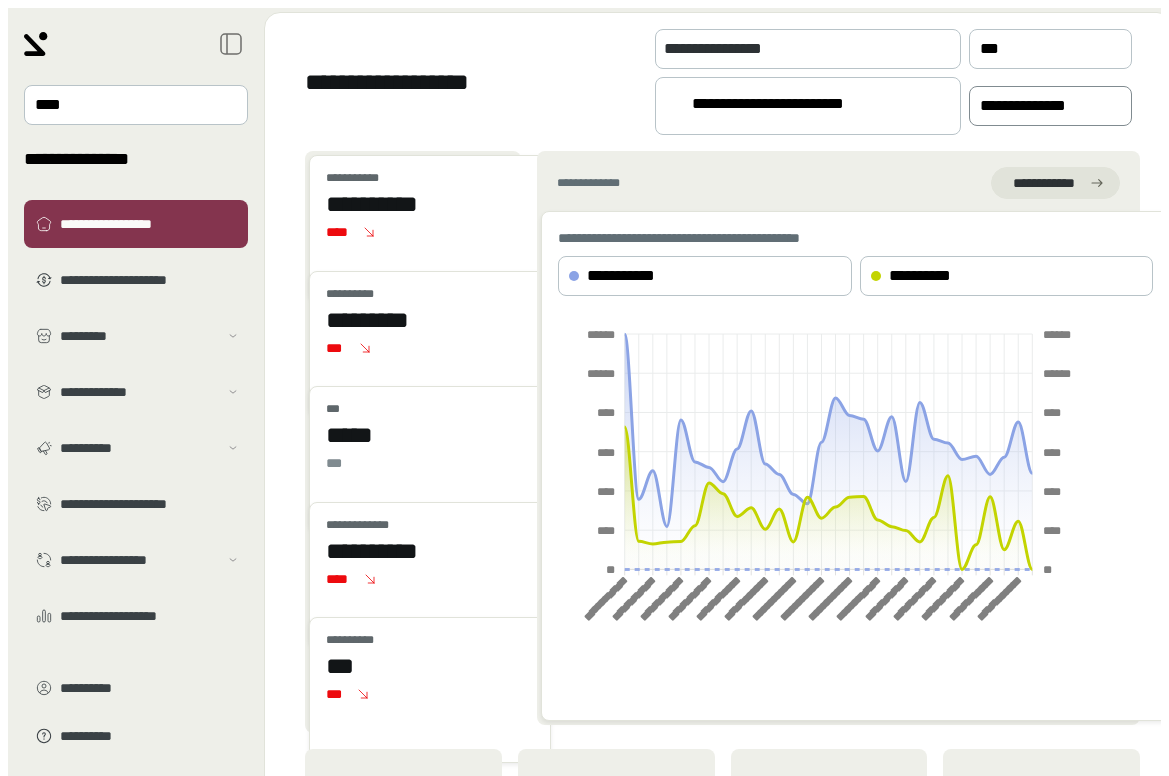 click on "**********" at bounding box center (1036, 106) 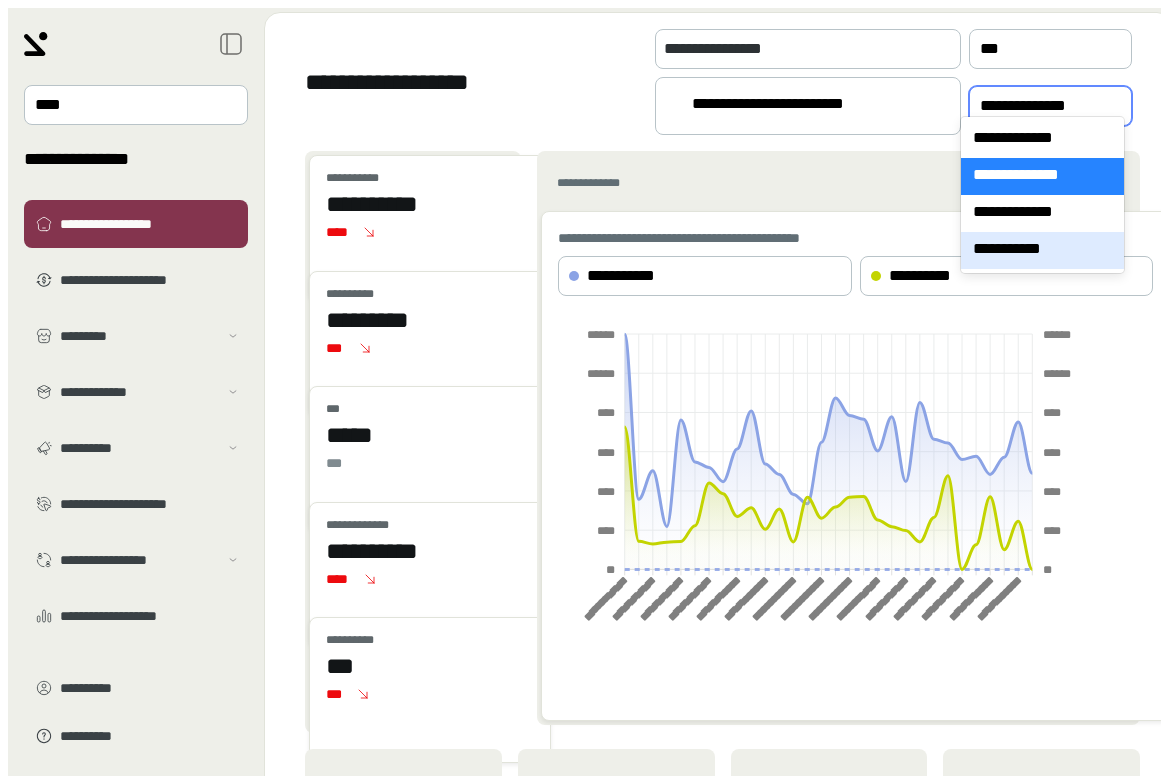 click on "[PHONE]" at bounding box center [1042, 250] 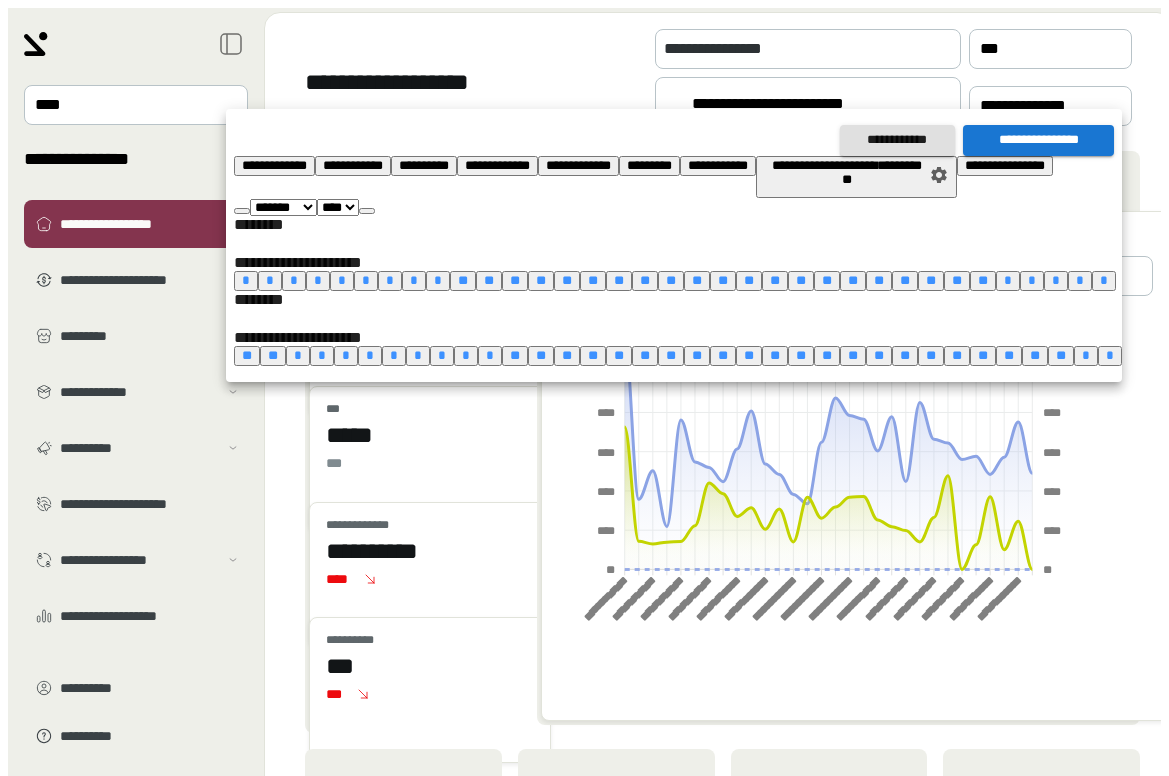 click on "*" at bounding box center [246, 280] 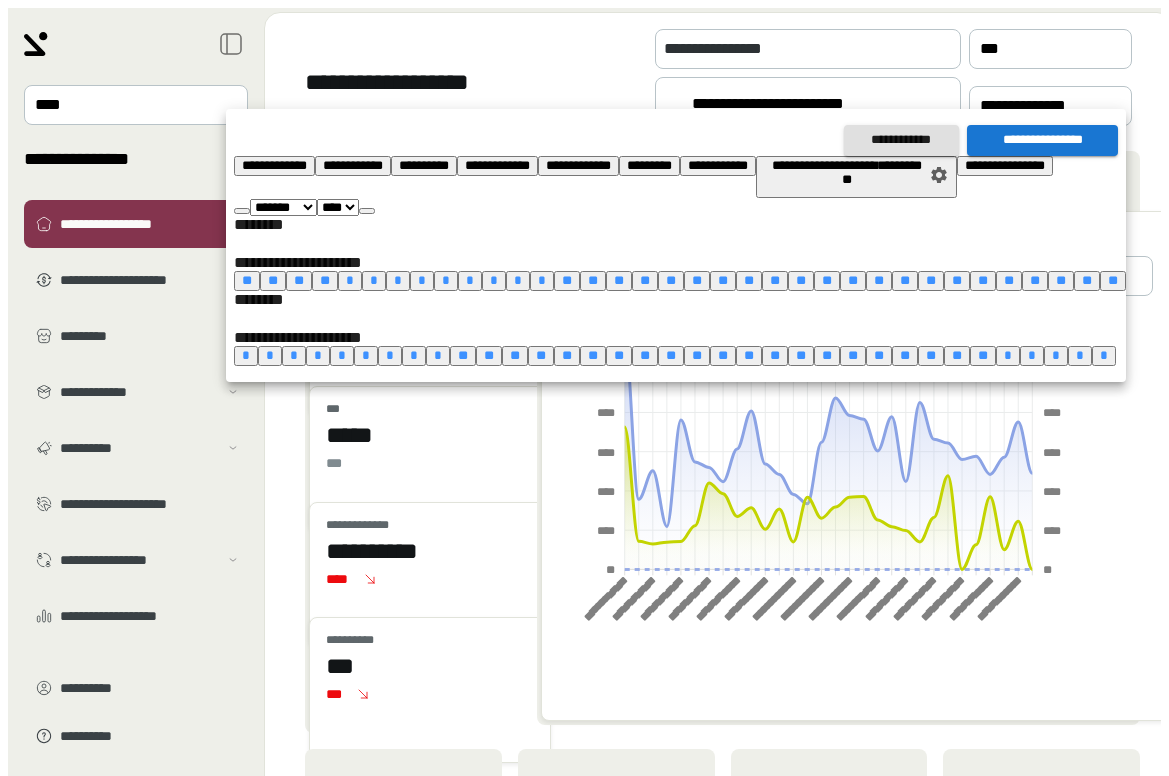 click on "*" at bounding box center (350, 280) 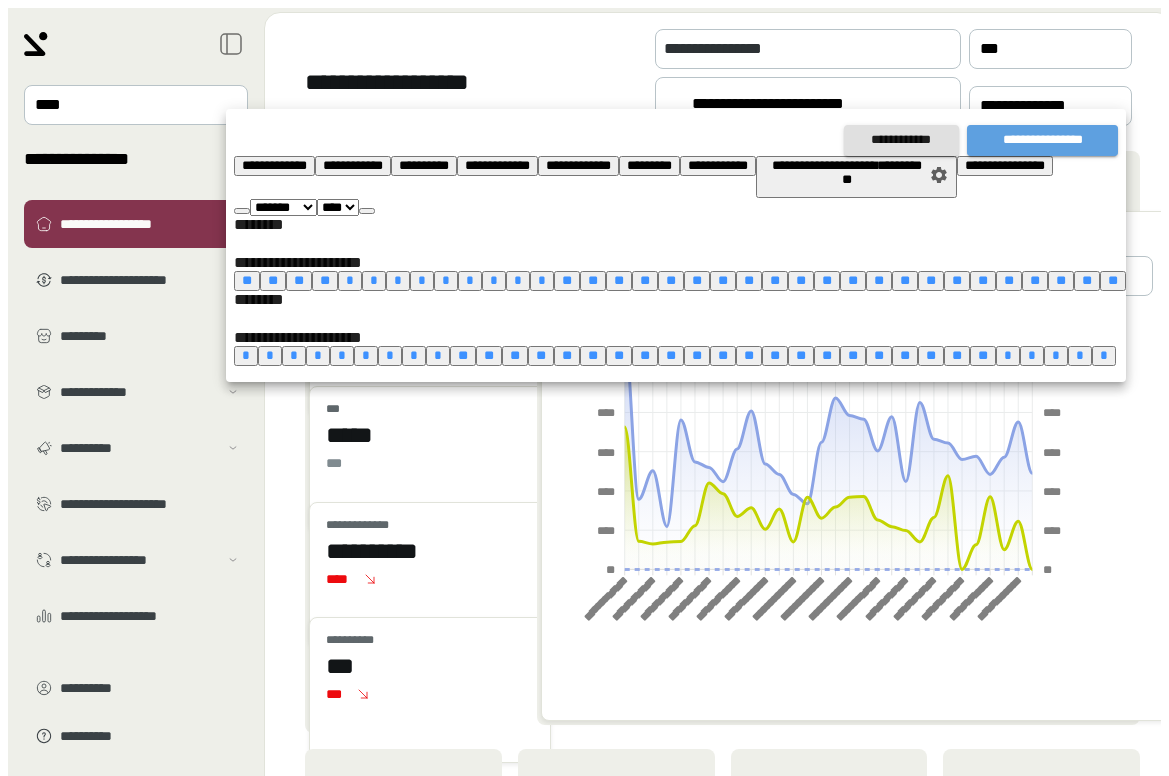 click on "[PHONE]" at bounding box center (1042, 140) 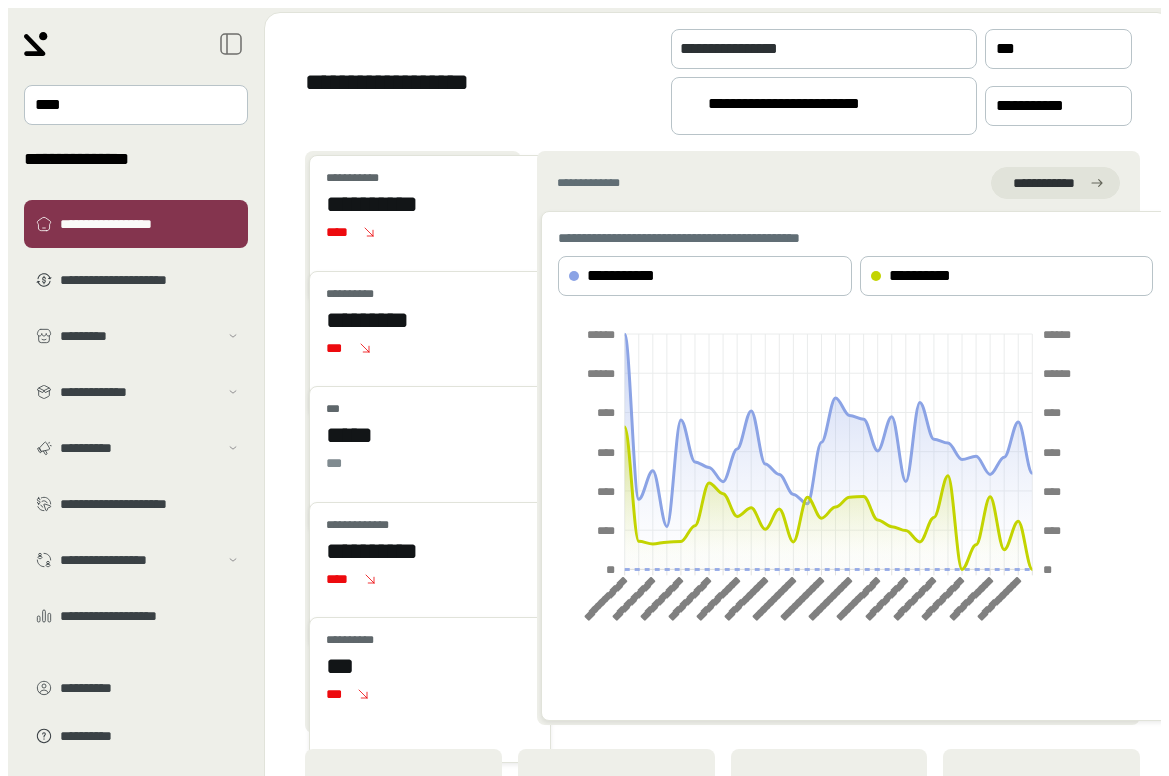 click on "[FIRST] [LAST]" at bounding box center [838, 183] 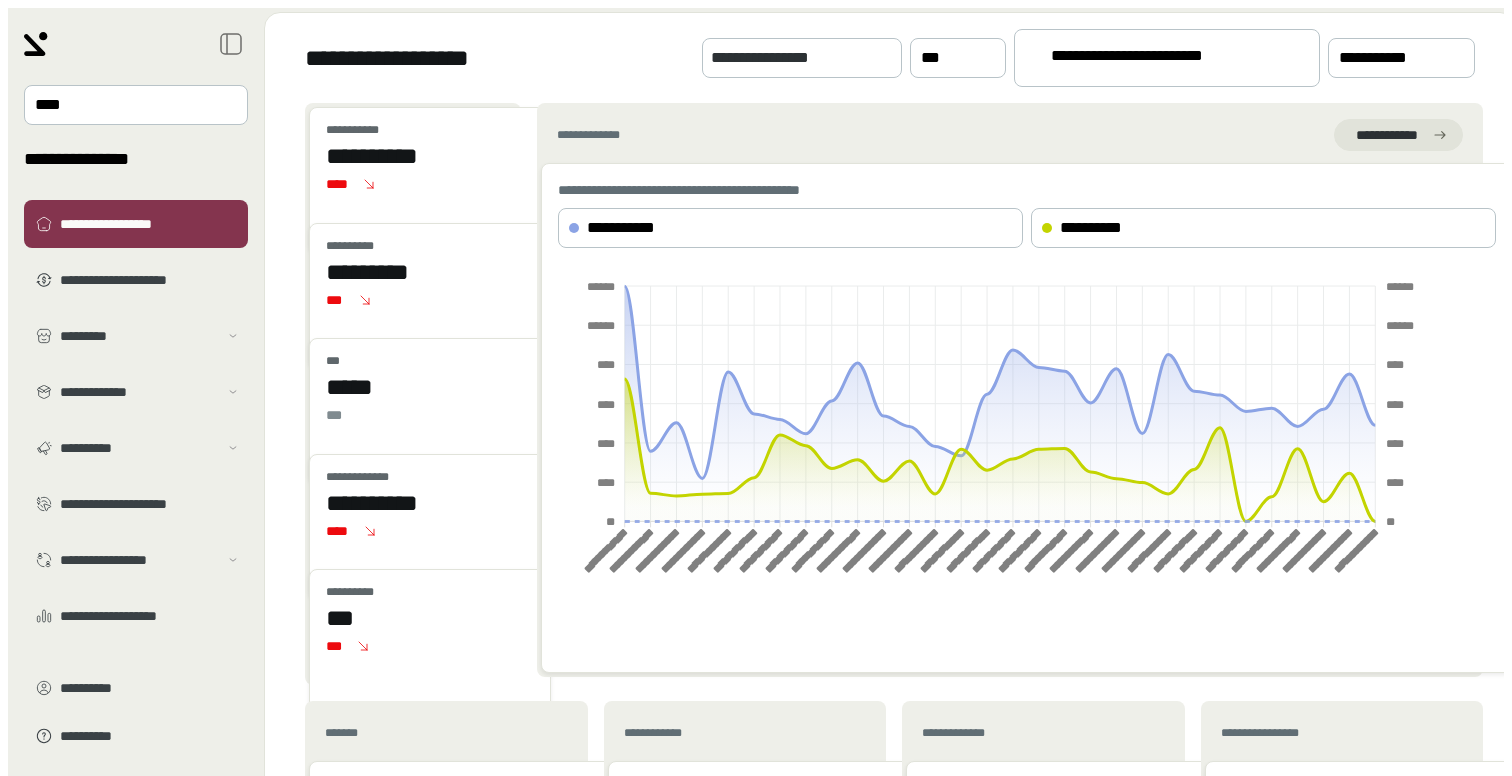 click on "[ADDRESS]" at bounding box center [136, 420] 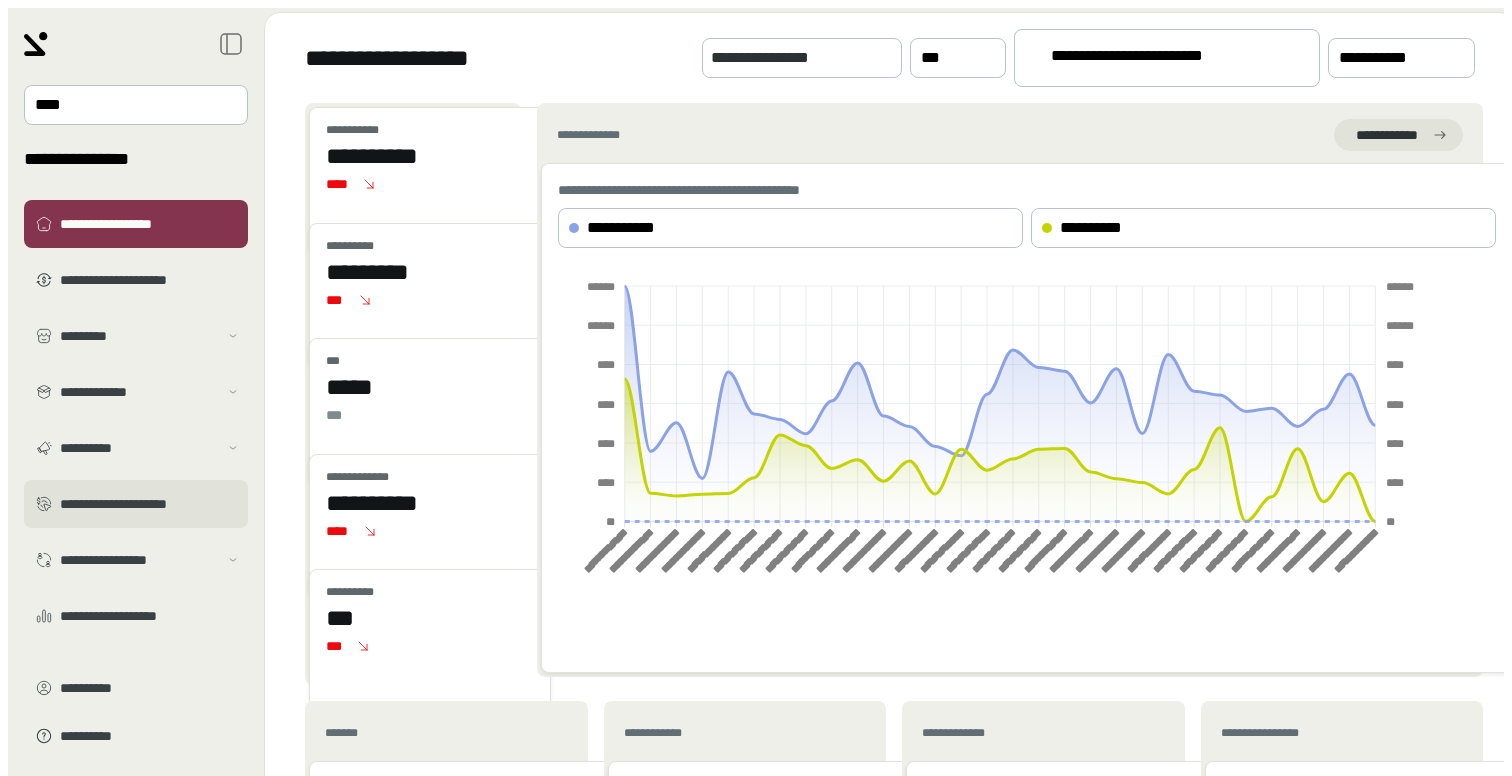 click on "**********" at bounding box center (136, 280) 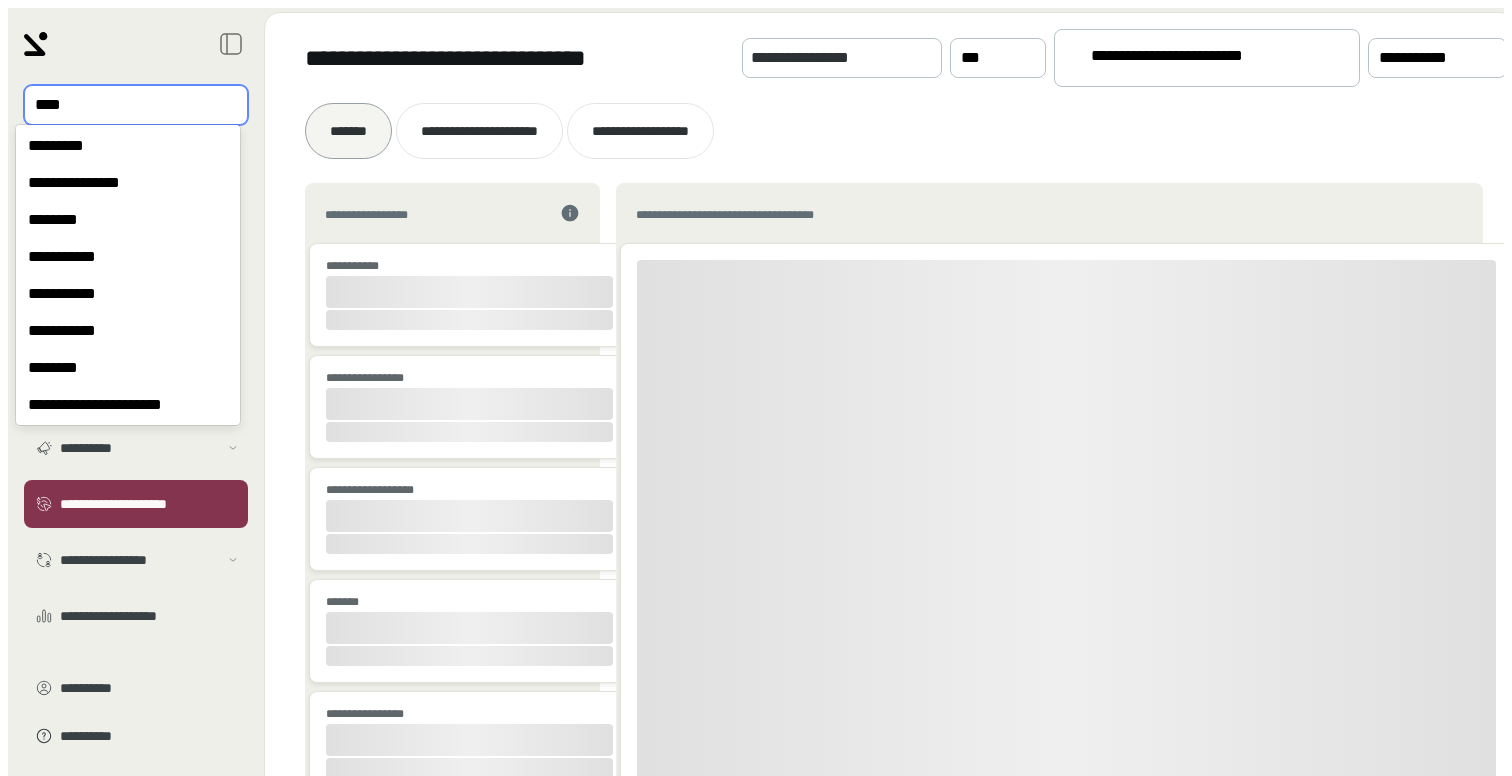 click at bounding box center (122, 105) 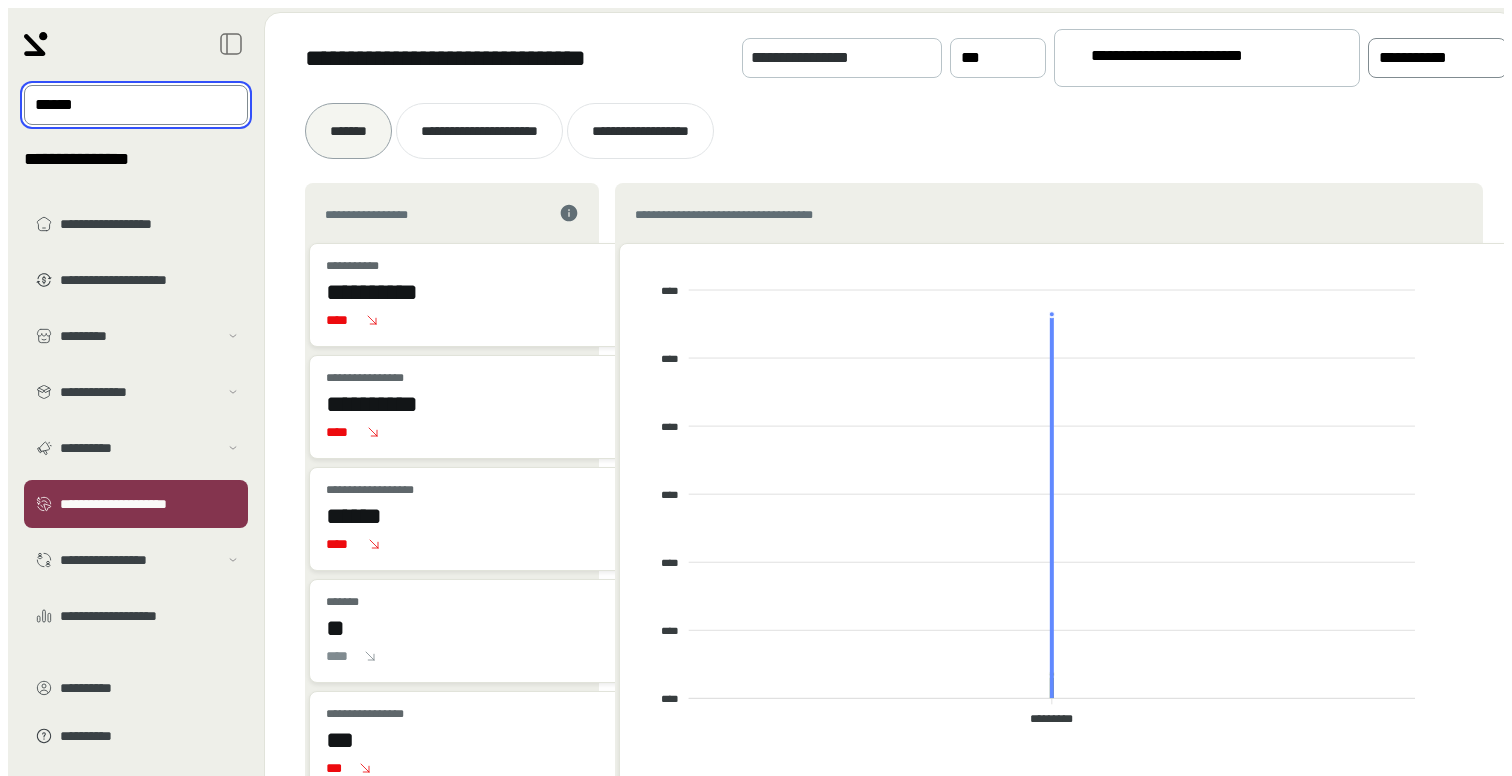 click on "[PHONE]" at bounding box center (1423, 58) 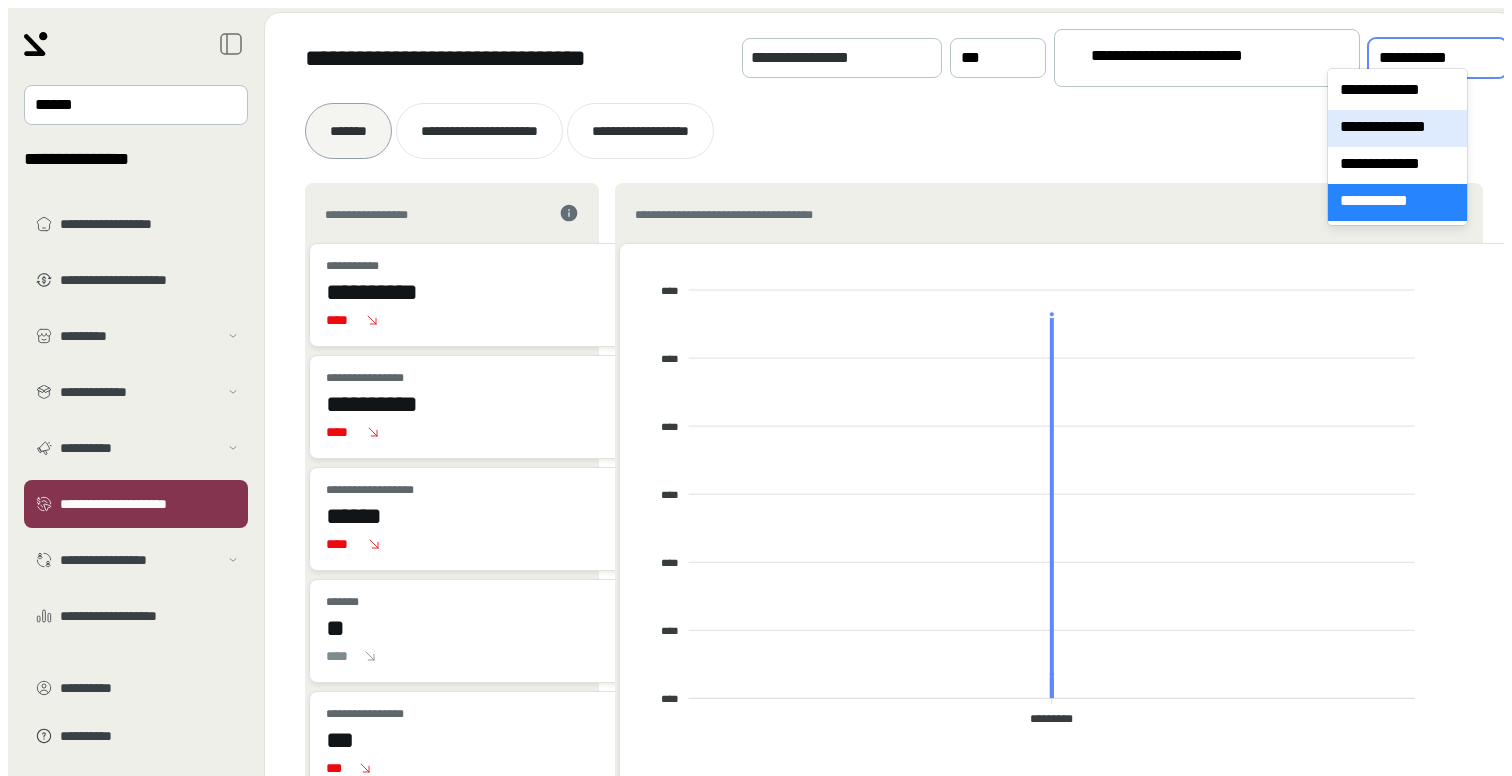 click on "**********" at bounding box center (1397, 128) 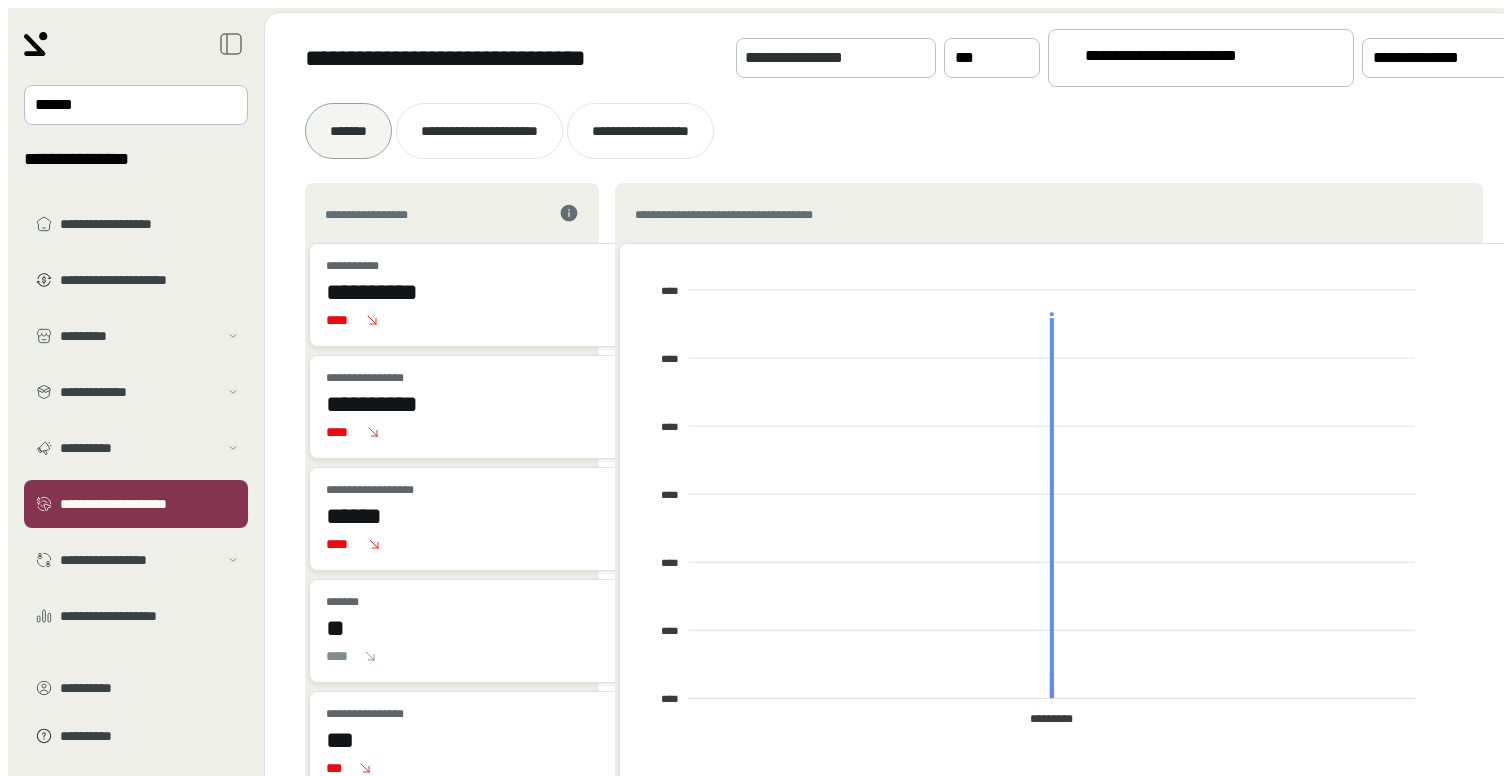click on "[FIRST] [LAST]" at bounding box center [1182, 59] 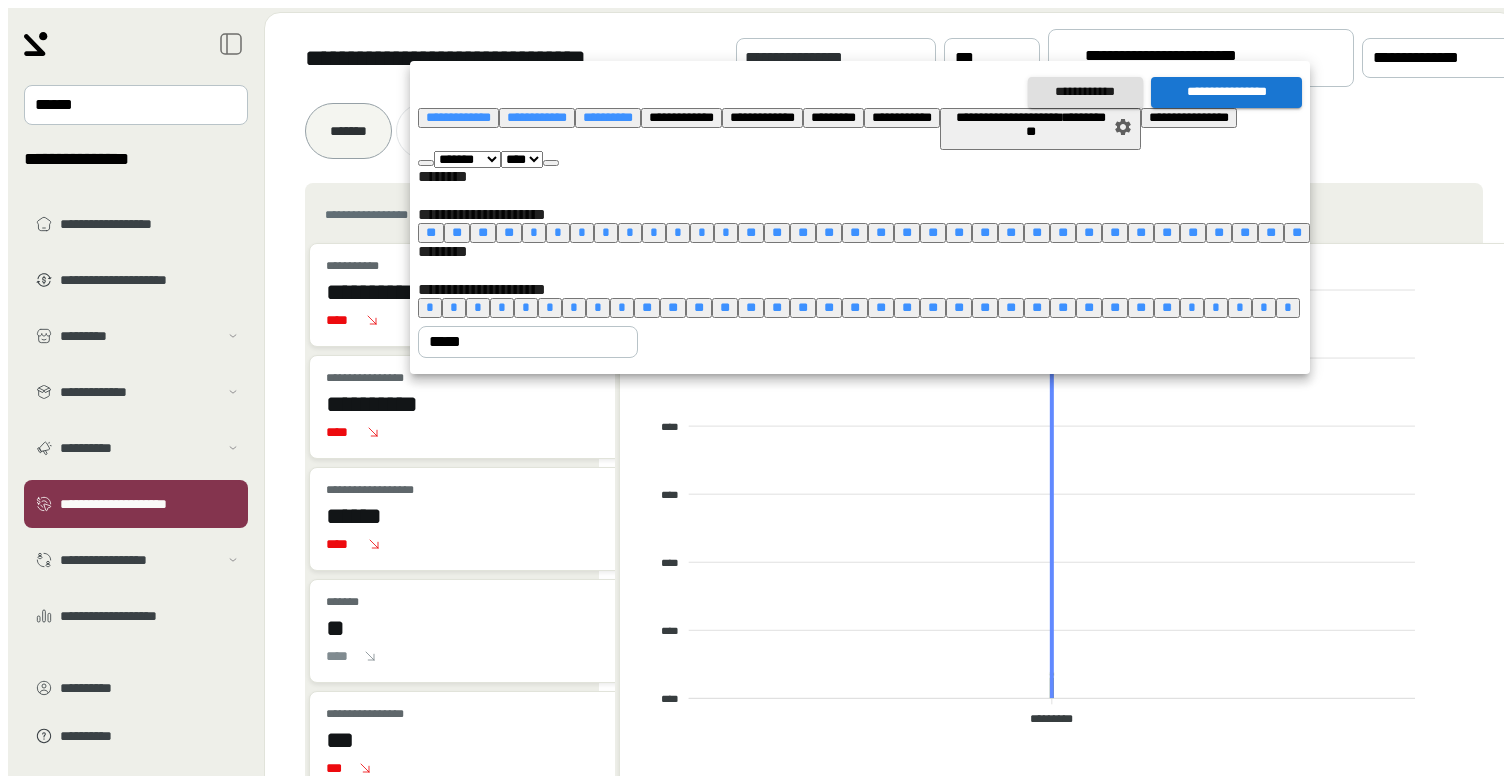 click on "*" at bounding box center (430, 307) 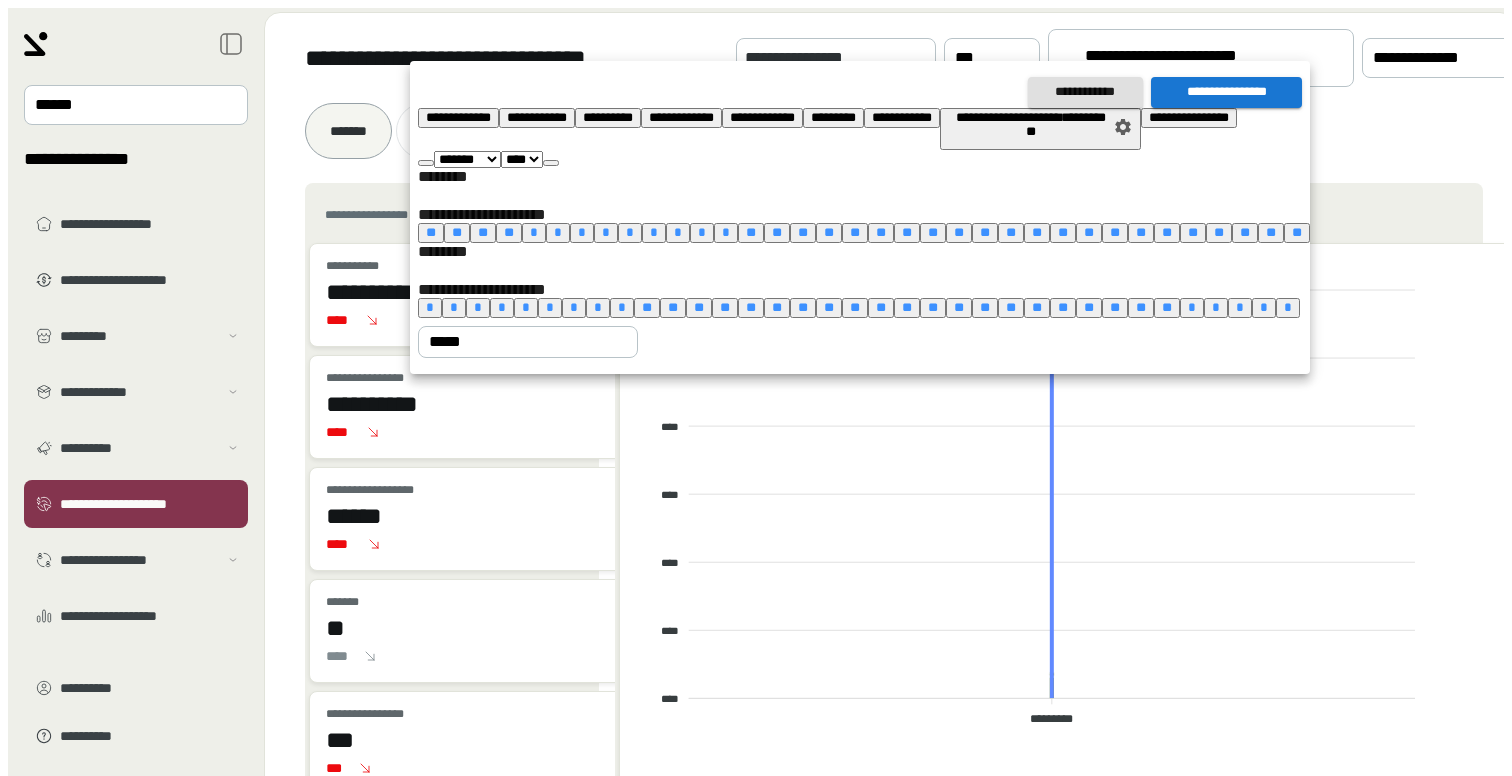 click on "**" at bounding box center (751, 307) 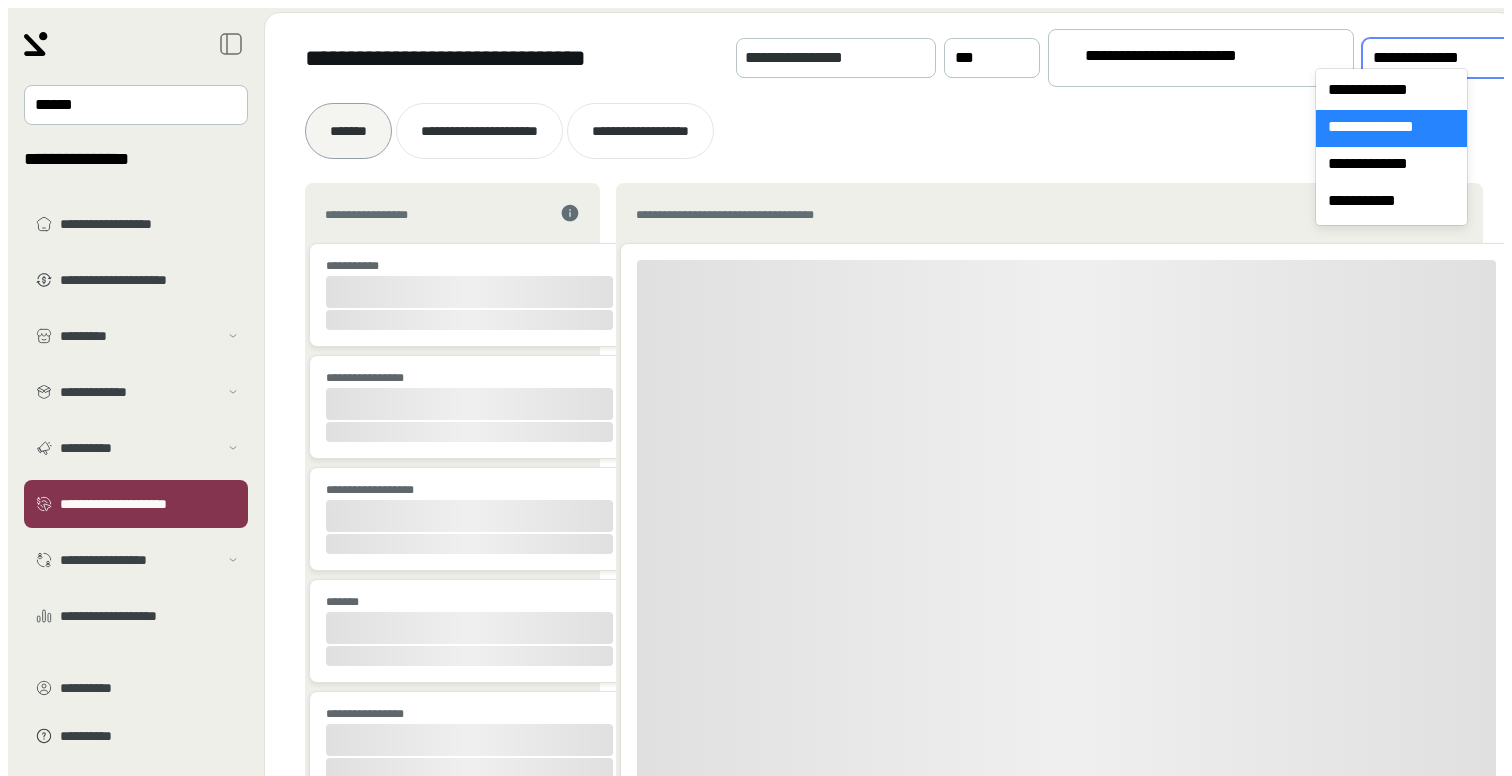 click on "**********" at bounding box center [1437, 58] 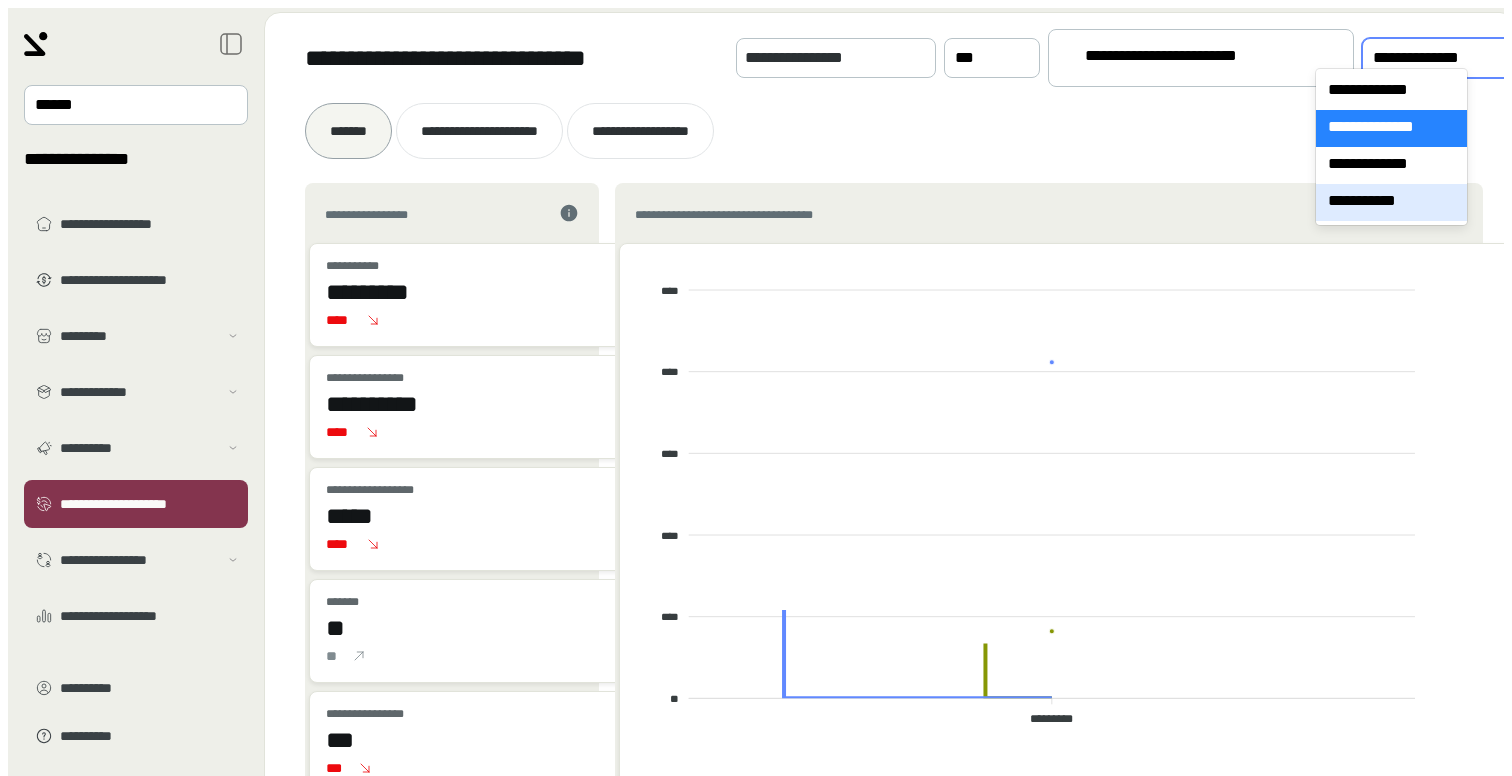 click on "[PHONE]" at bounding box center [1391, 202] 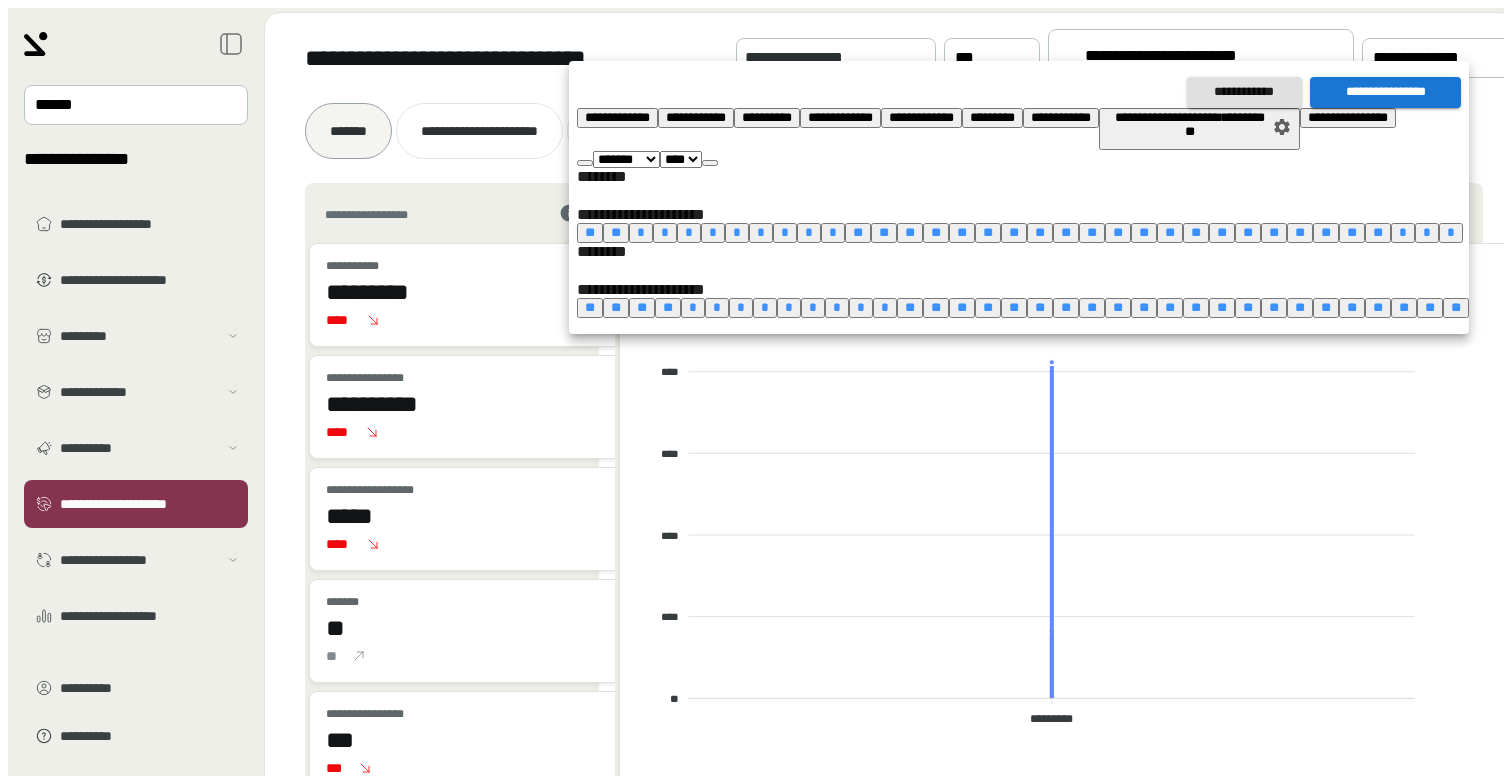 click on "*" at bounding box center [693, 307] 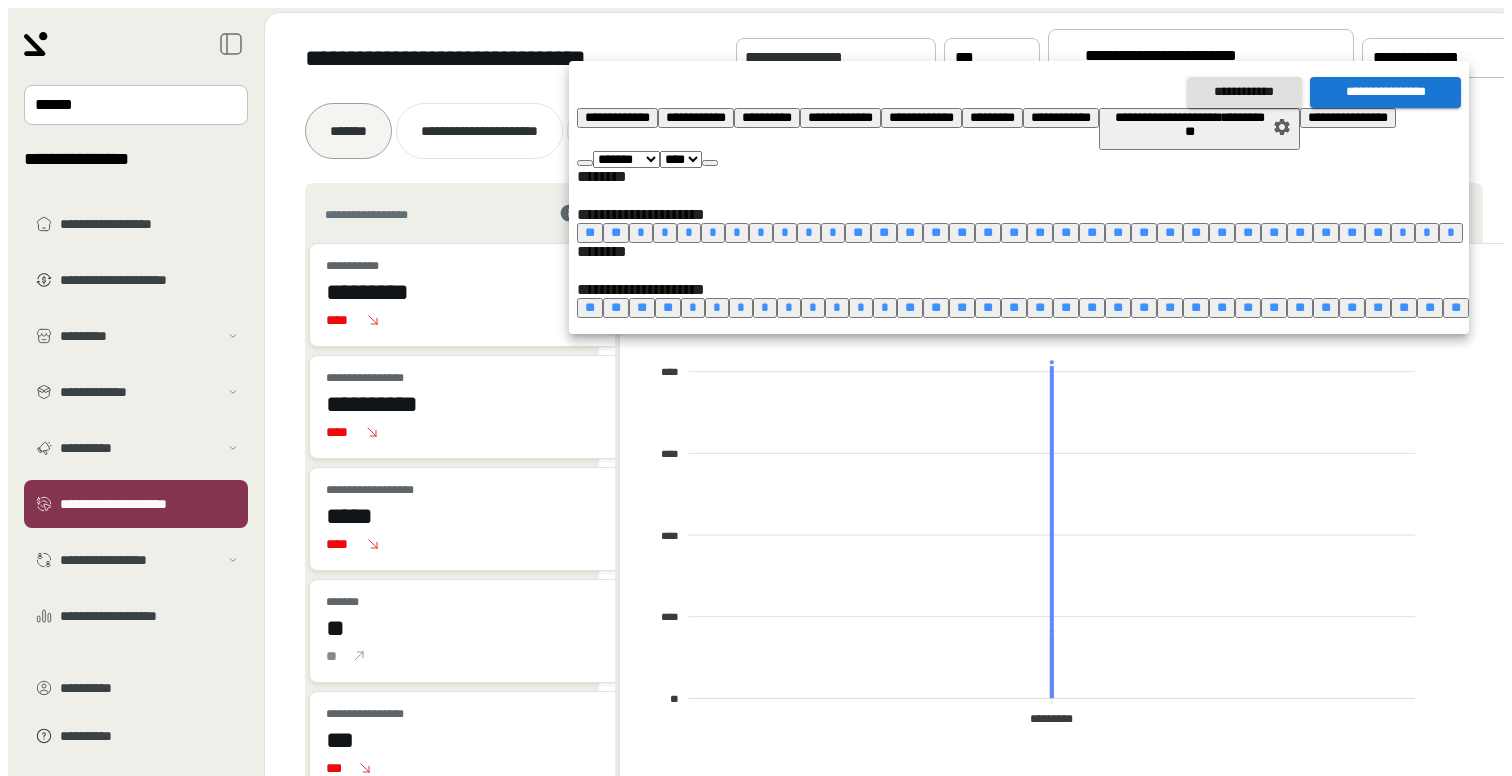 click on "**" at bounding box center (1014, 307) 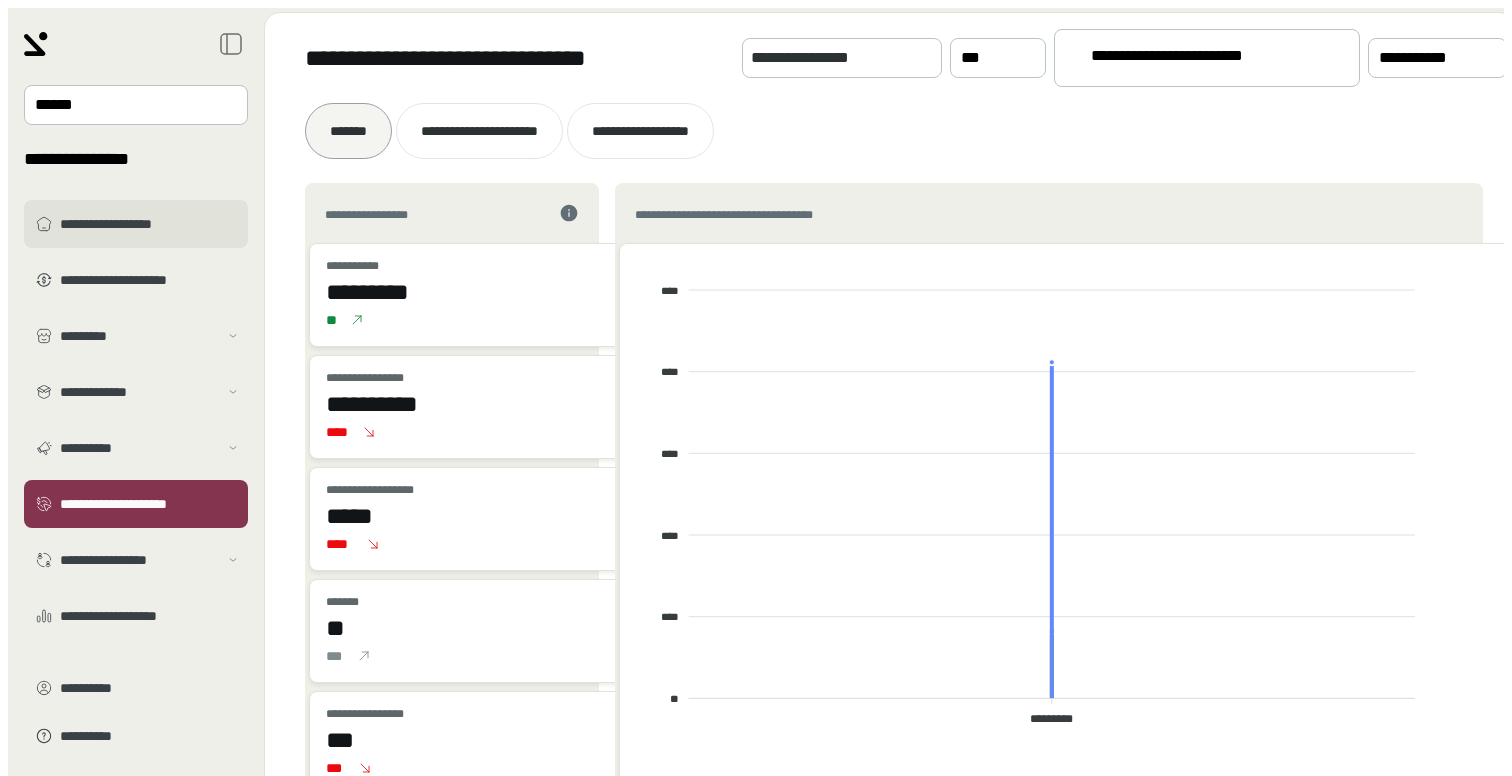click on "[PHONE]" at bounding box center (136, 224) 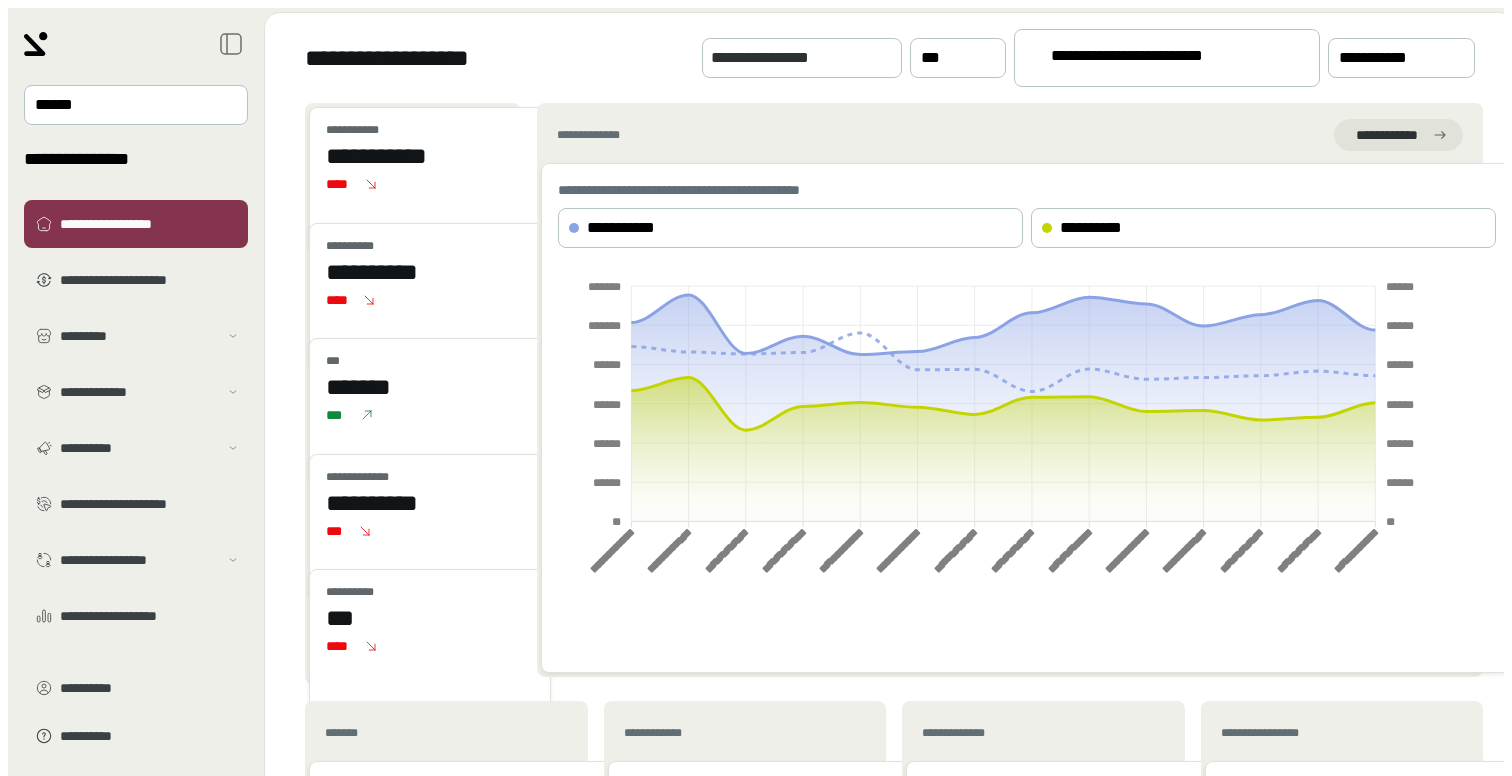 click on "[FIRST] [LAST]" at bounding box center (1158, 59) 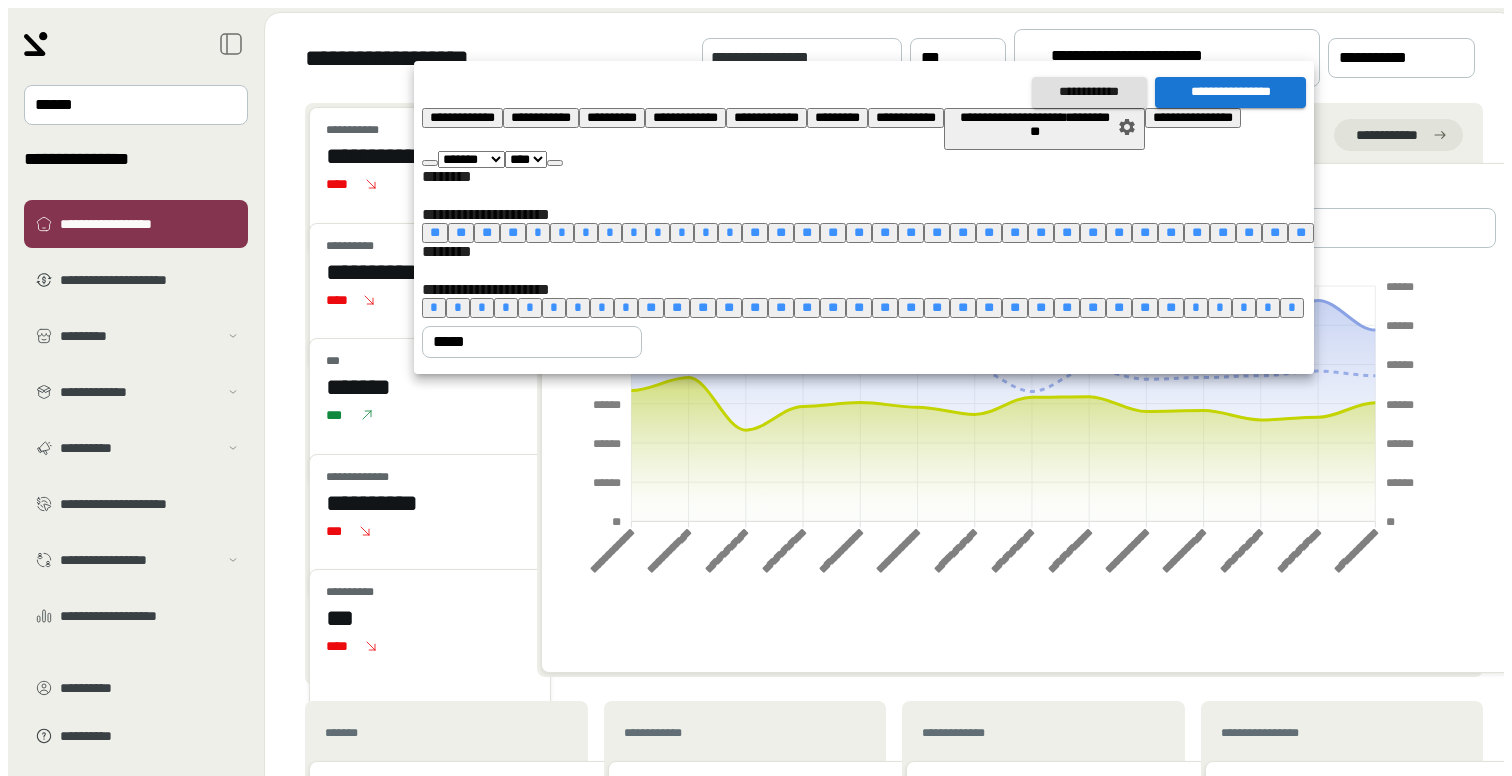 click on "*" at bounding box center [434, 307] 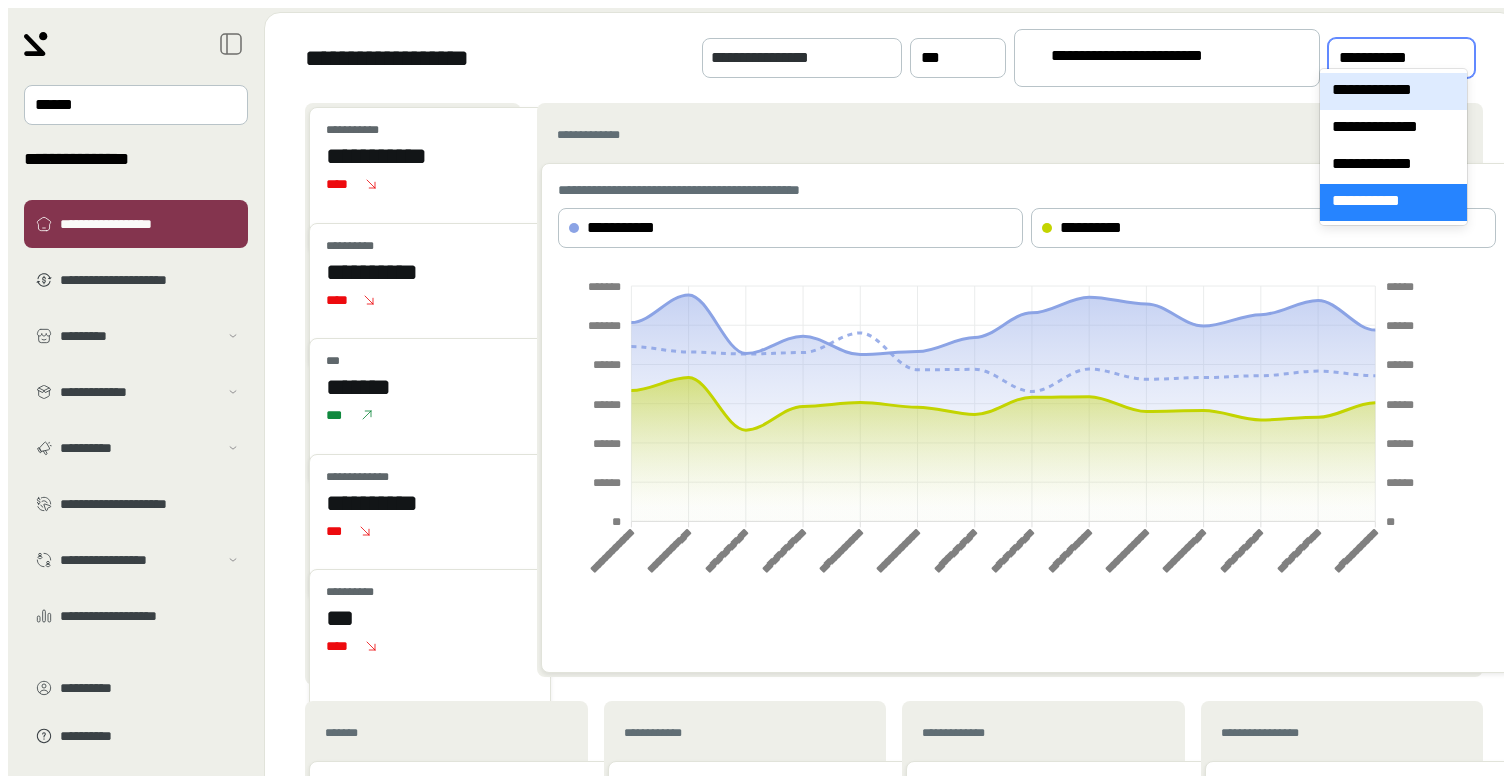 click on "[PHONE]" at bounding box center (1387, 58) 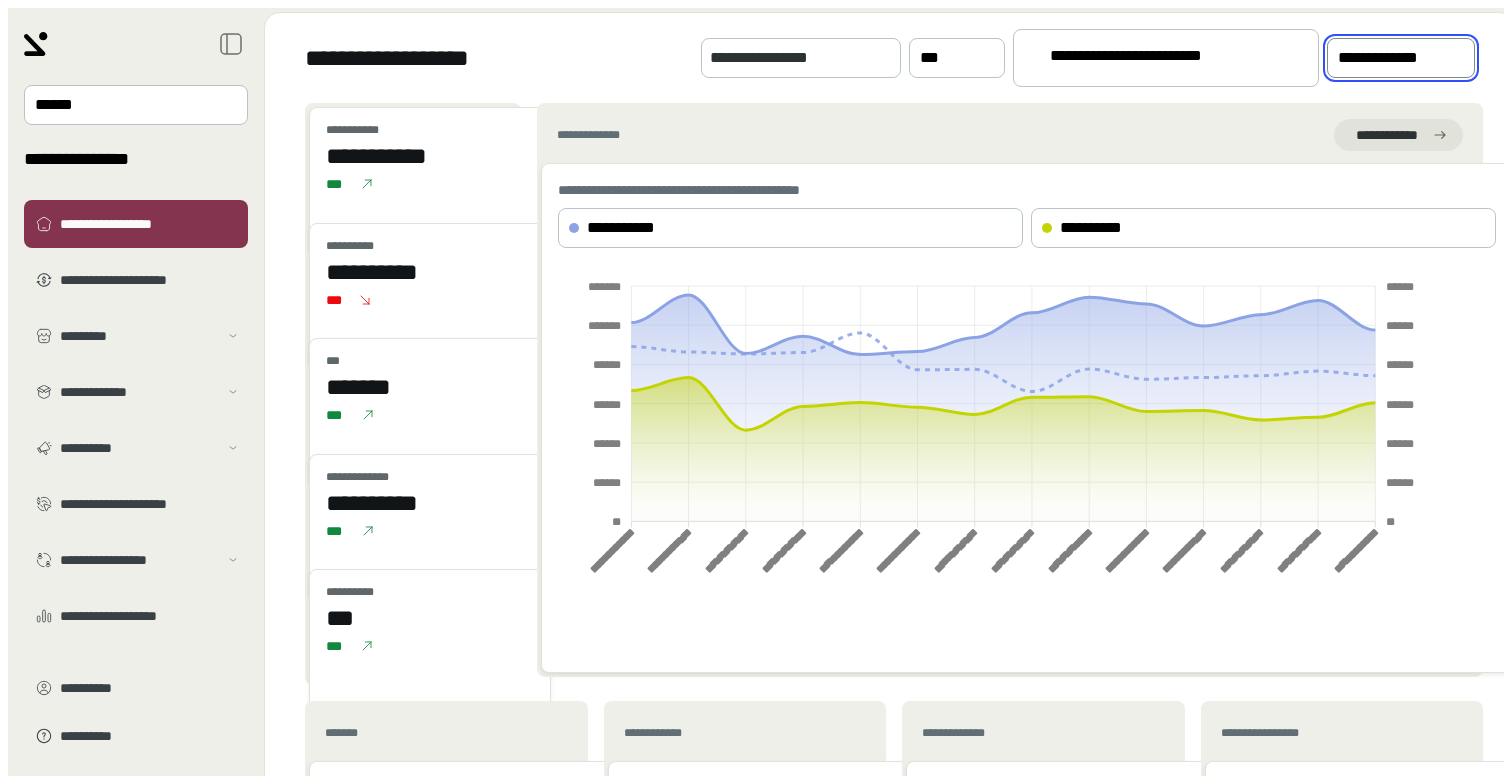 click on "[PHONE]" at bounding box center [1387, 58] 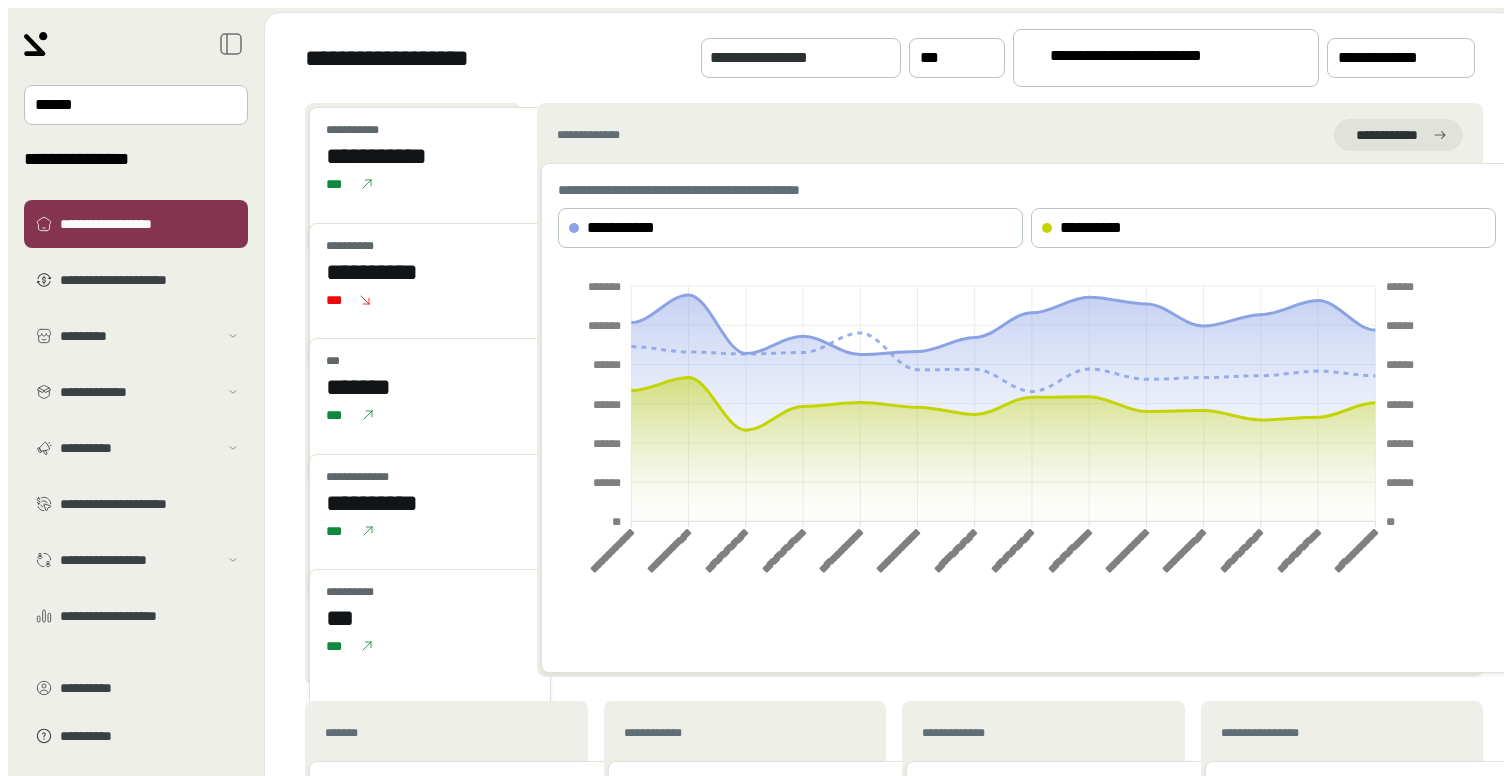 click on "[ADDRESS]" at bounding box center [1010, 390] 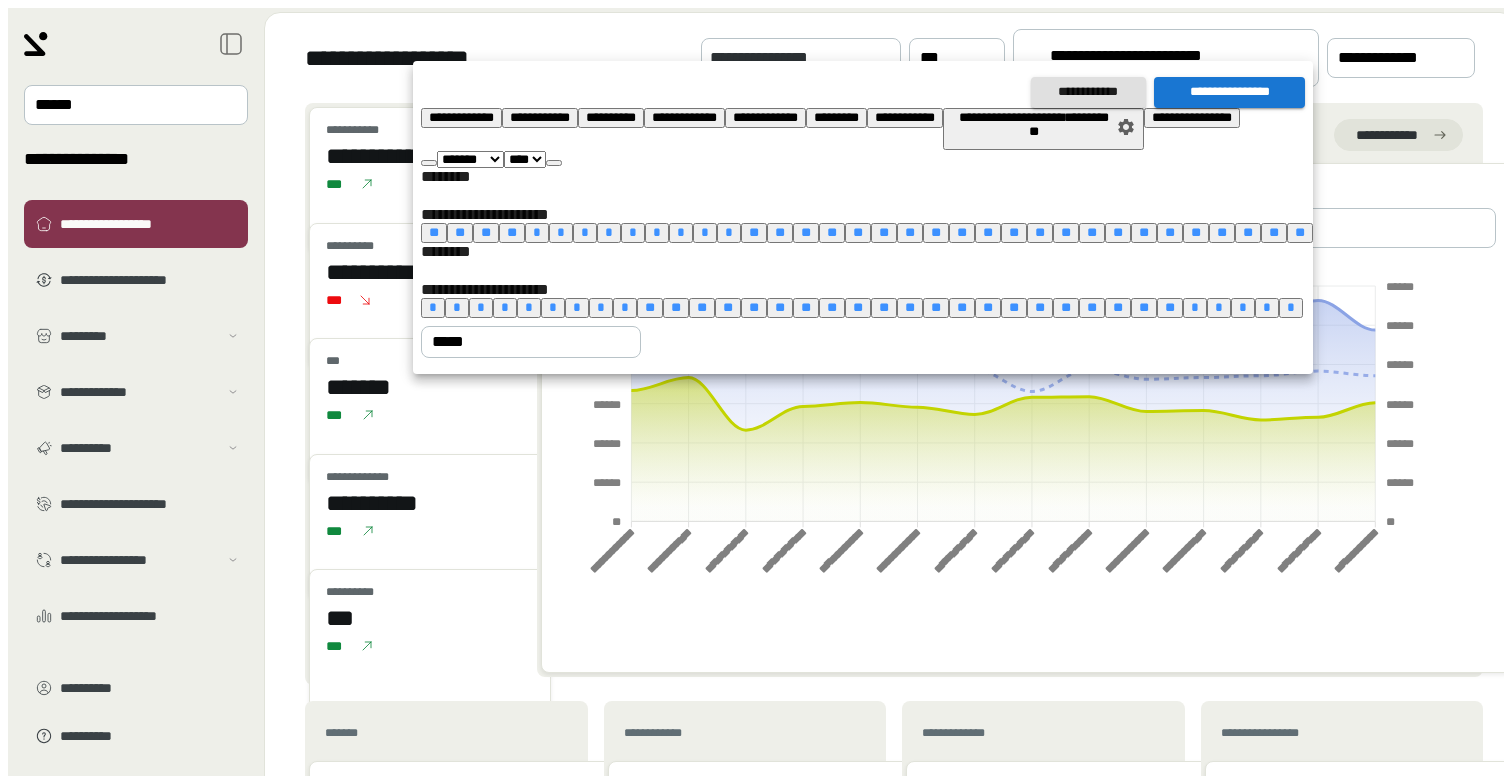 click on "**" at bounding box center [780, 307] 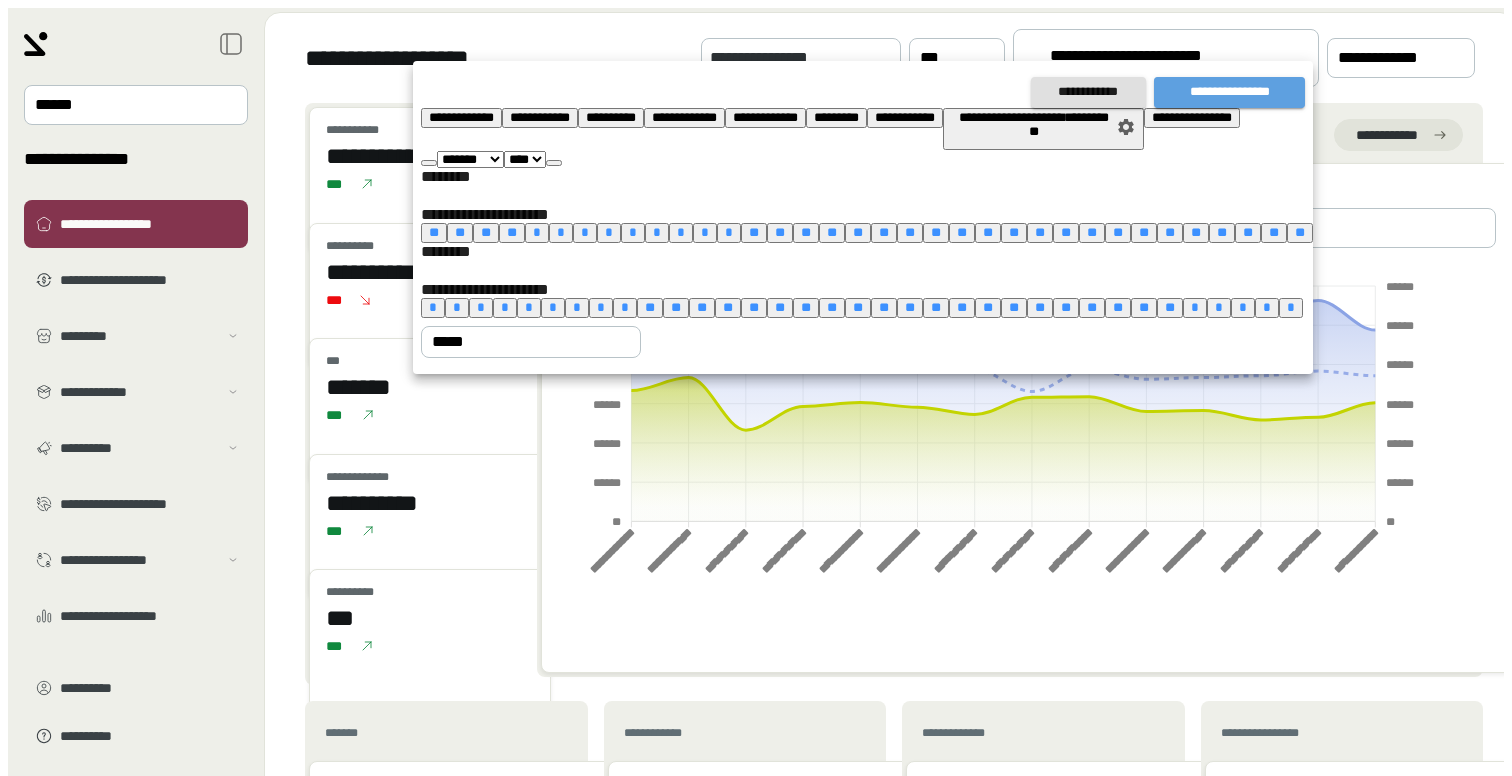 click on "[PHONE]" at bounding box center (1229, 92) 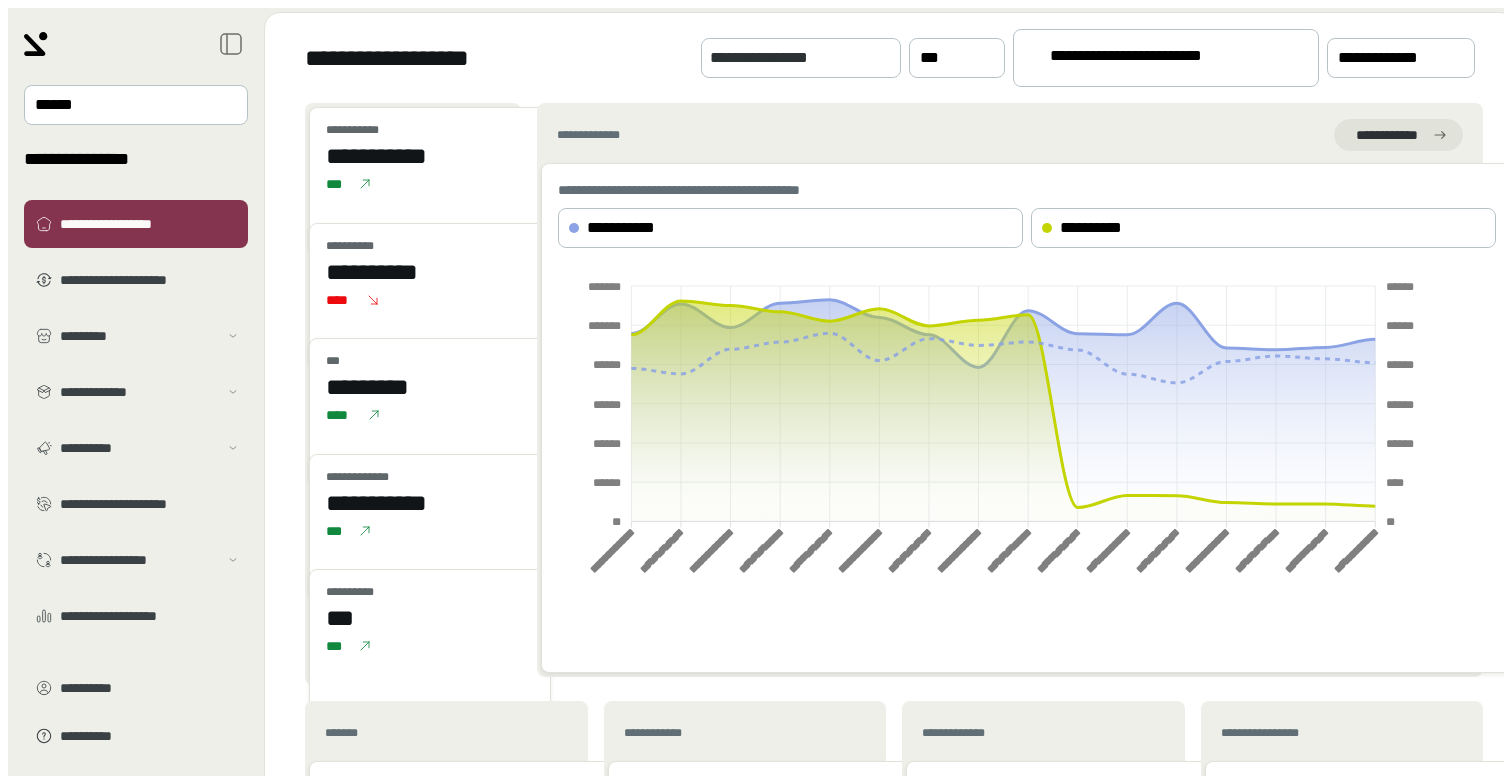 click on "[FIRST] [LAST]" at bounding box center [1157, 59] 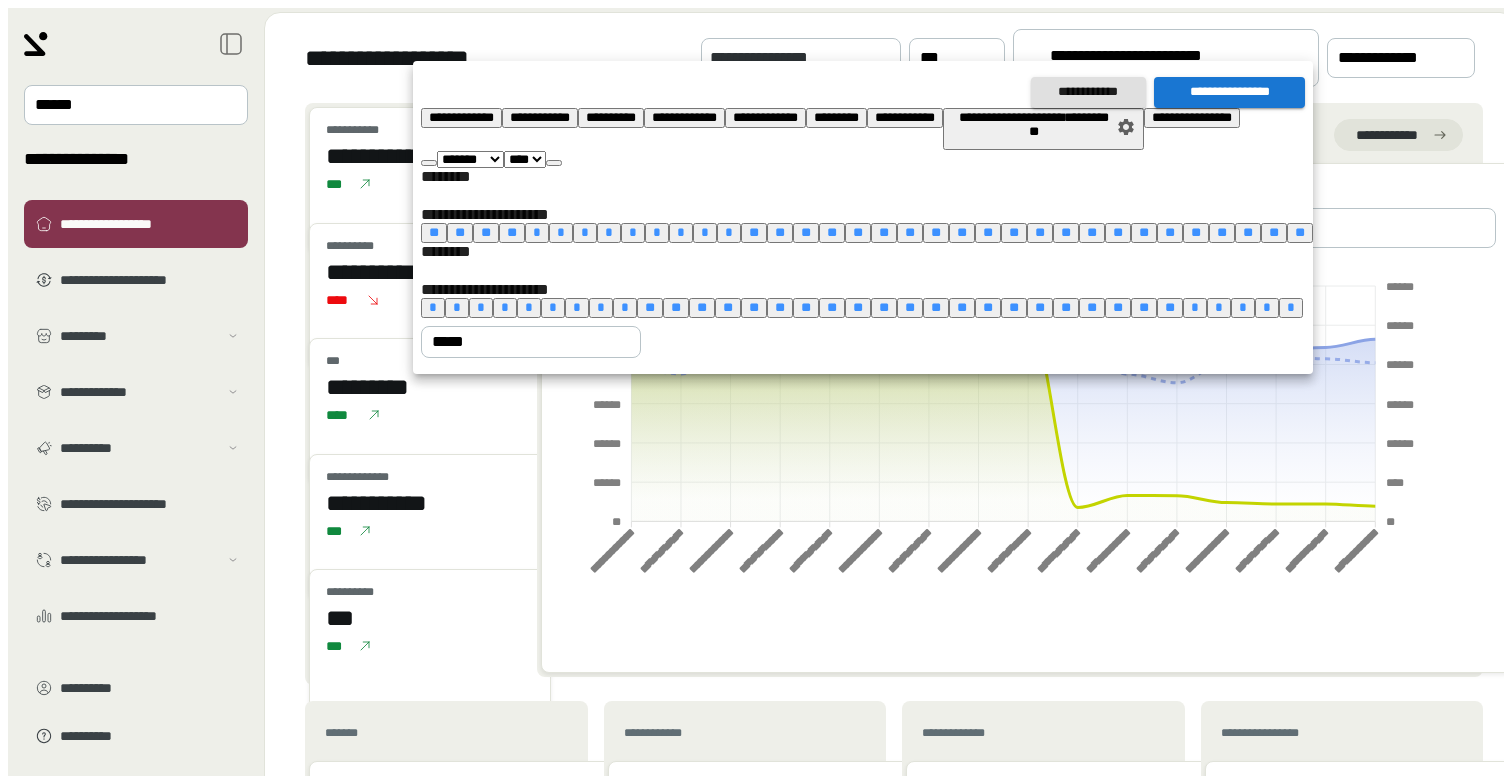 click on "*" at bounding box center (433, 307) 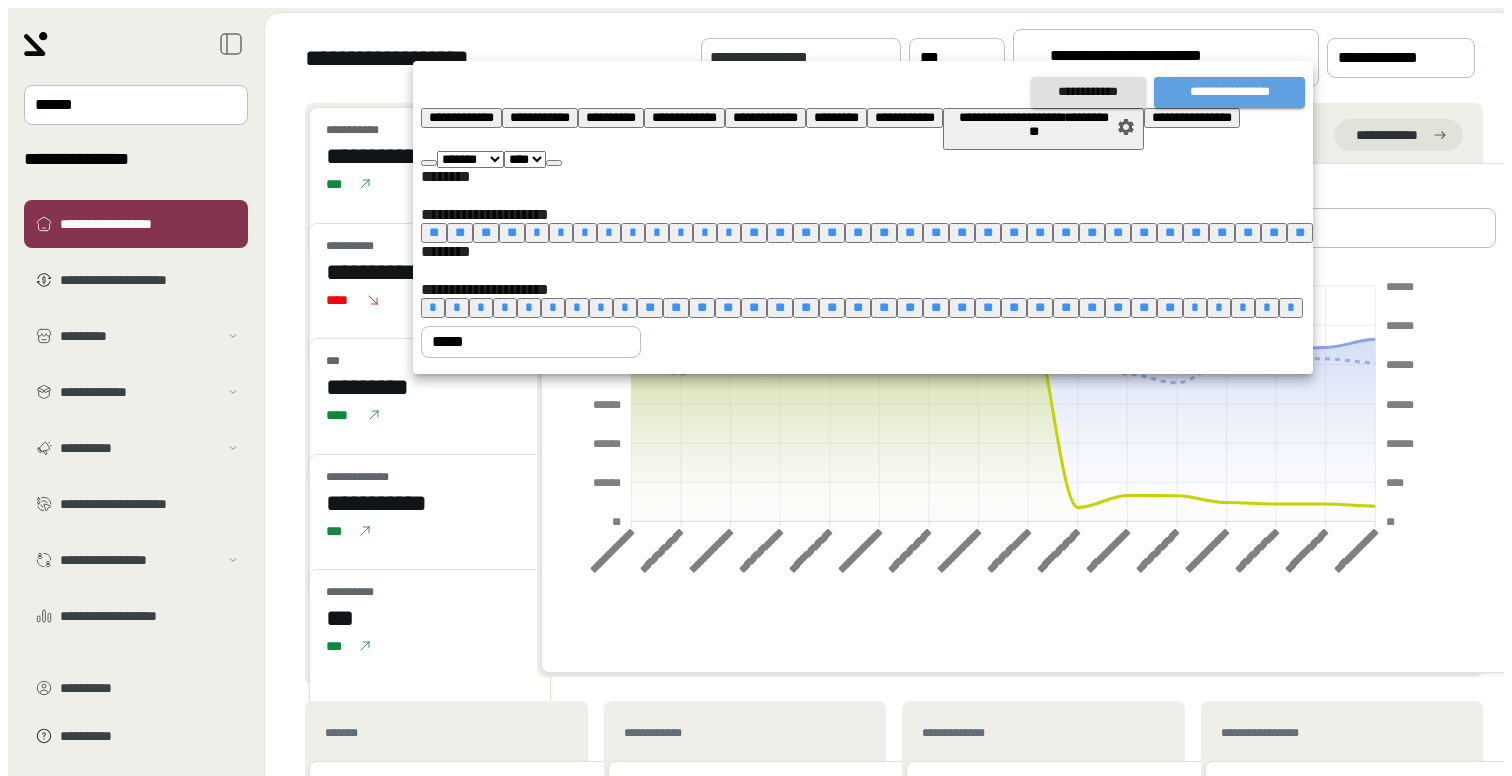 click on "[PHONE]" at bounding box center (1229, 92) 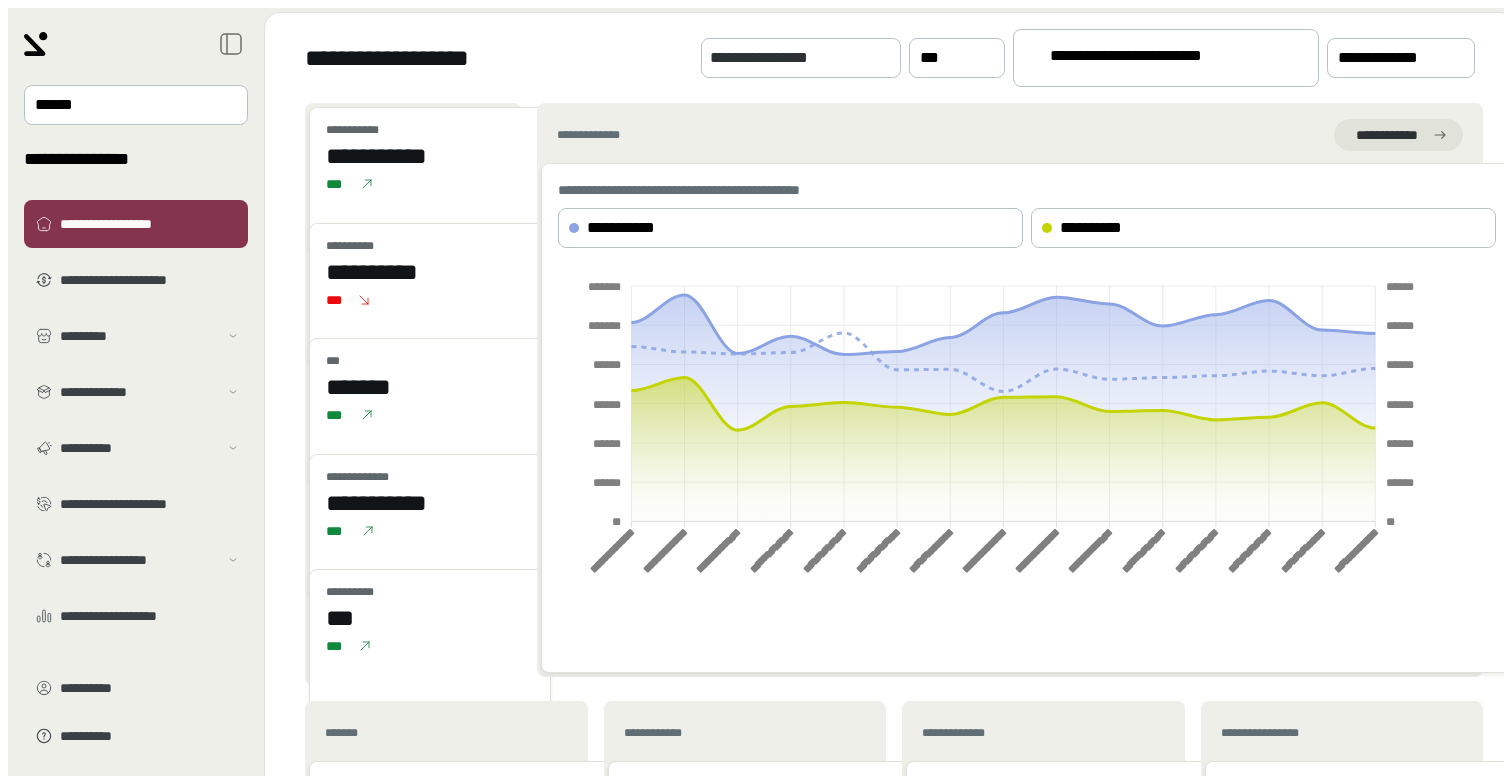 click on "[FIRST] [LAST]" at bounding box center (1157, 59) 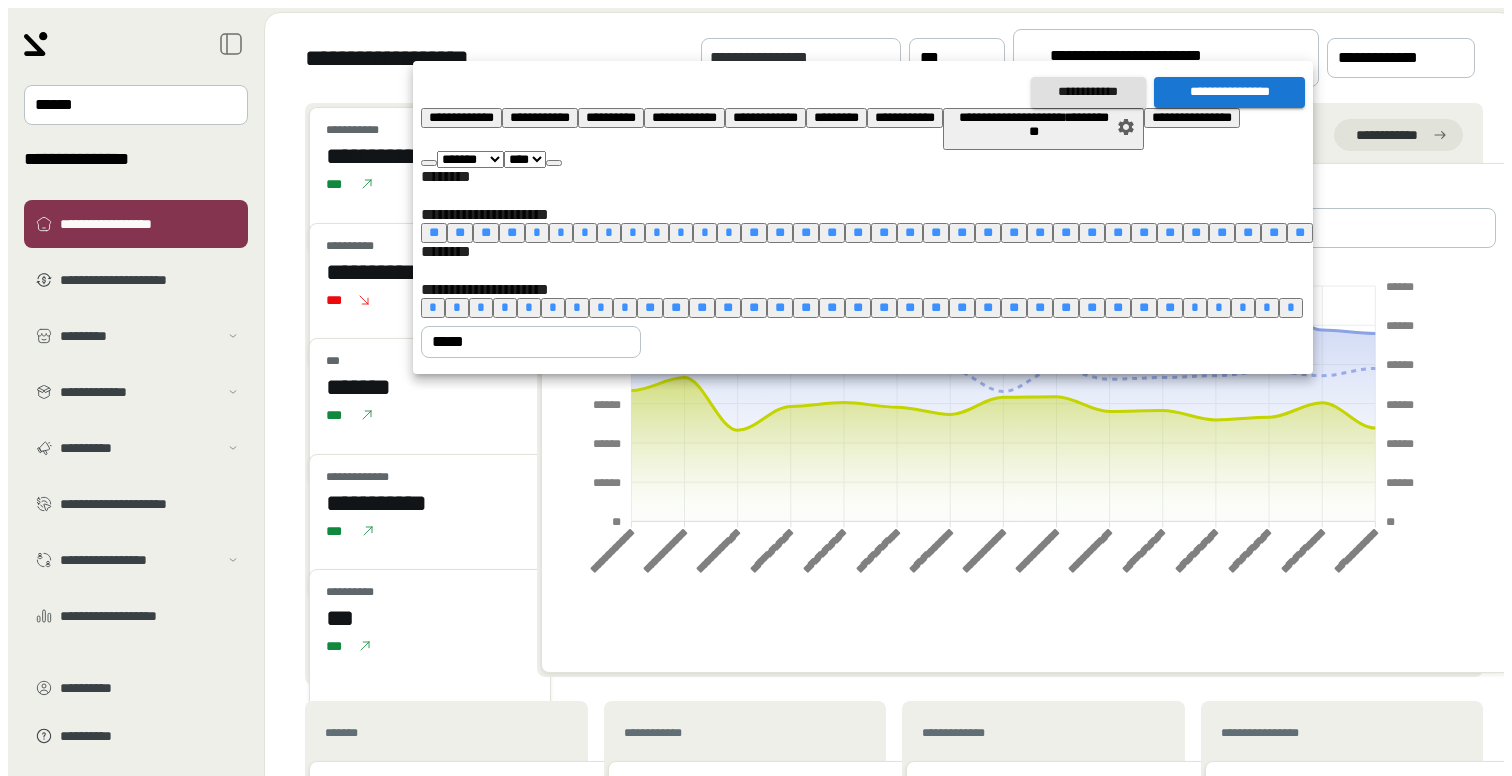 click on "*" at bounding box center [433, 307] 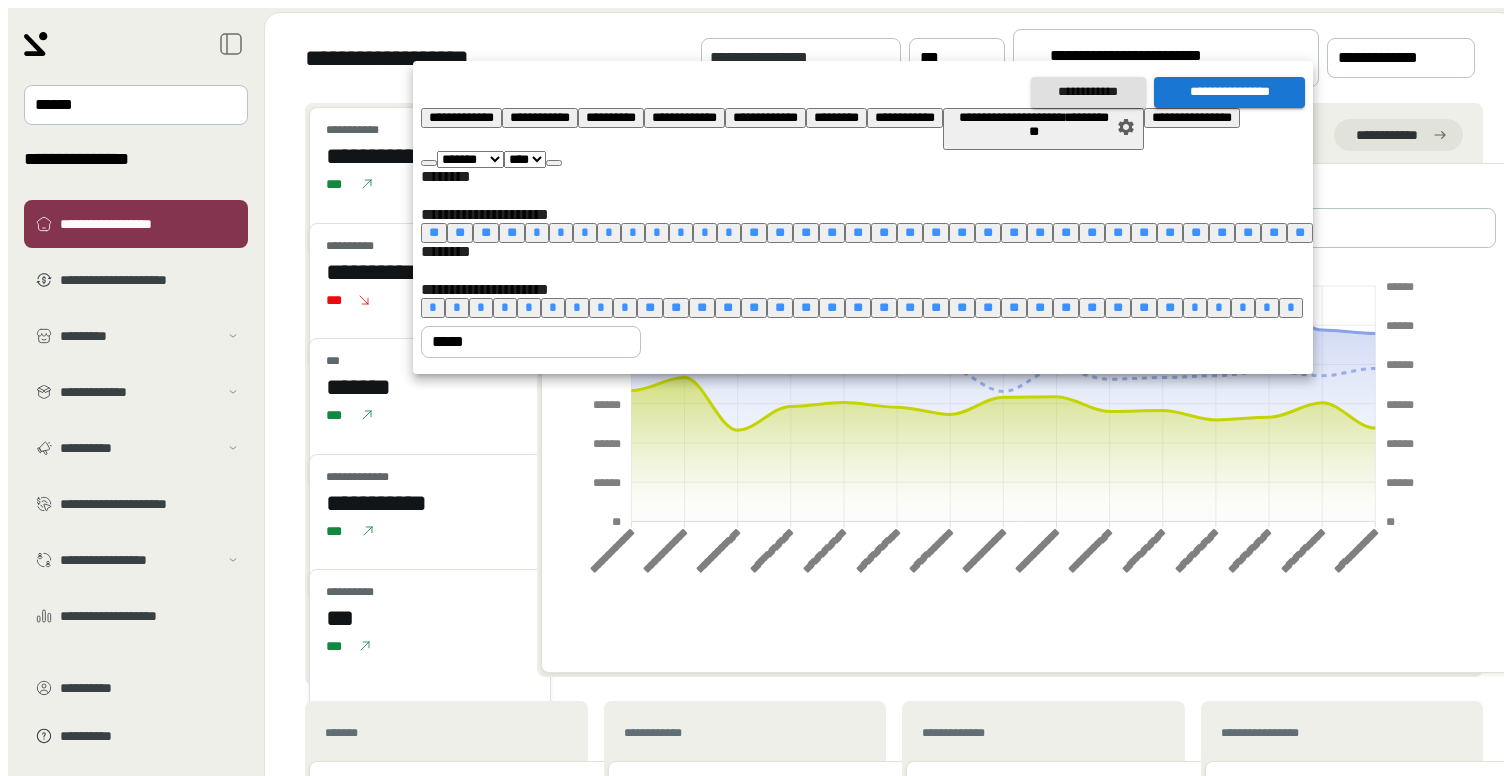 click on "**" at bounding box center [780, 307] 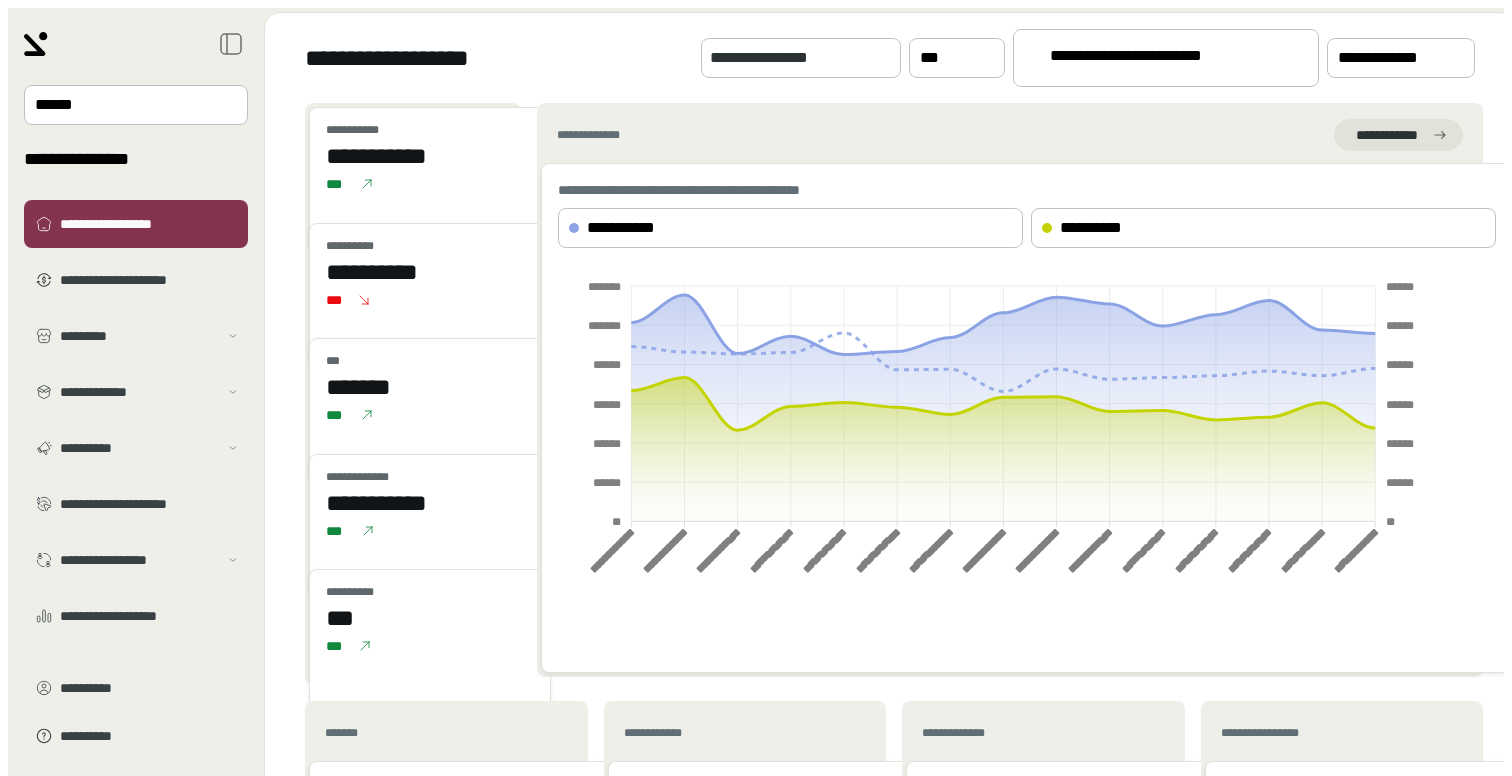 click on "[ADDRESS]" at bounding box center (890, 58) 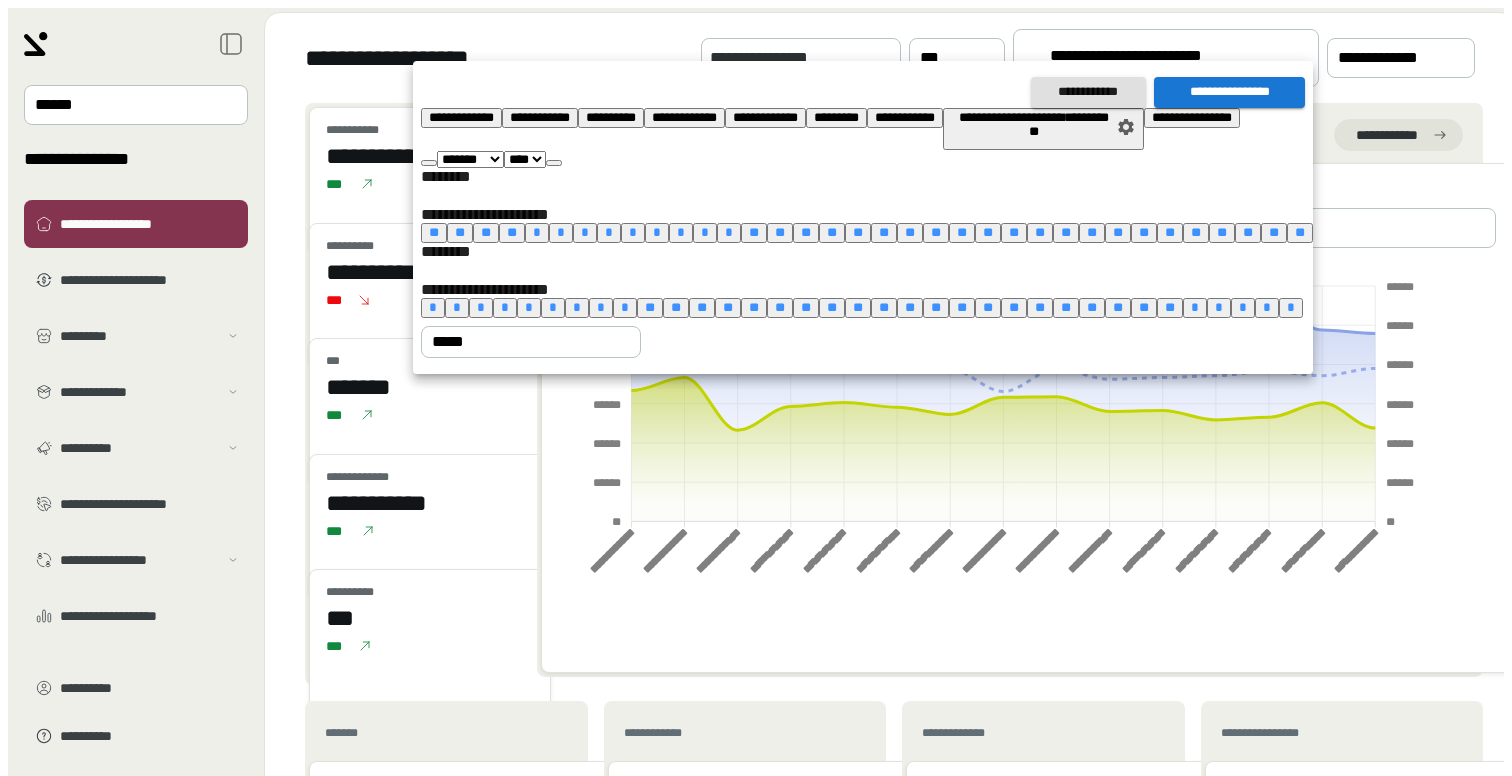 click on "**" at bounding box center [806, 307] 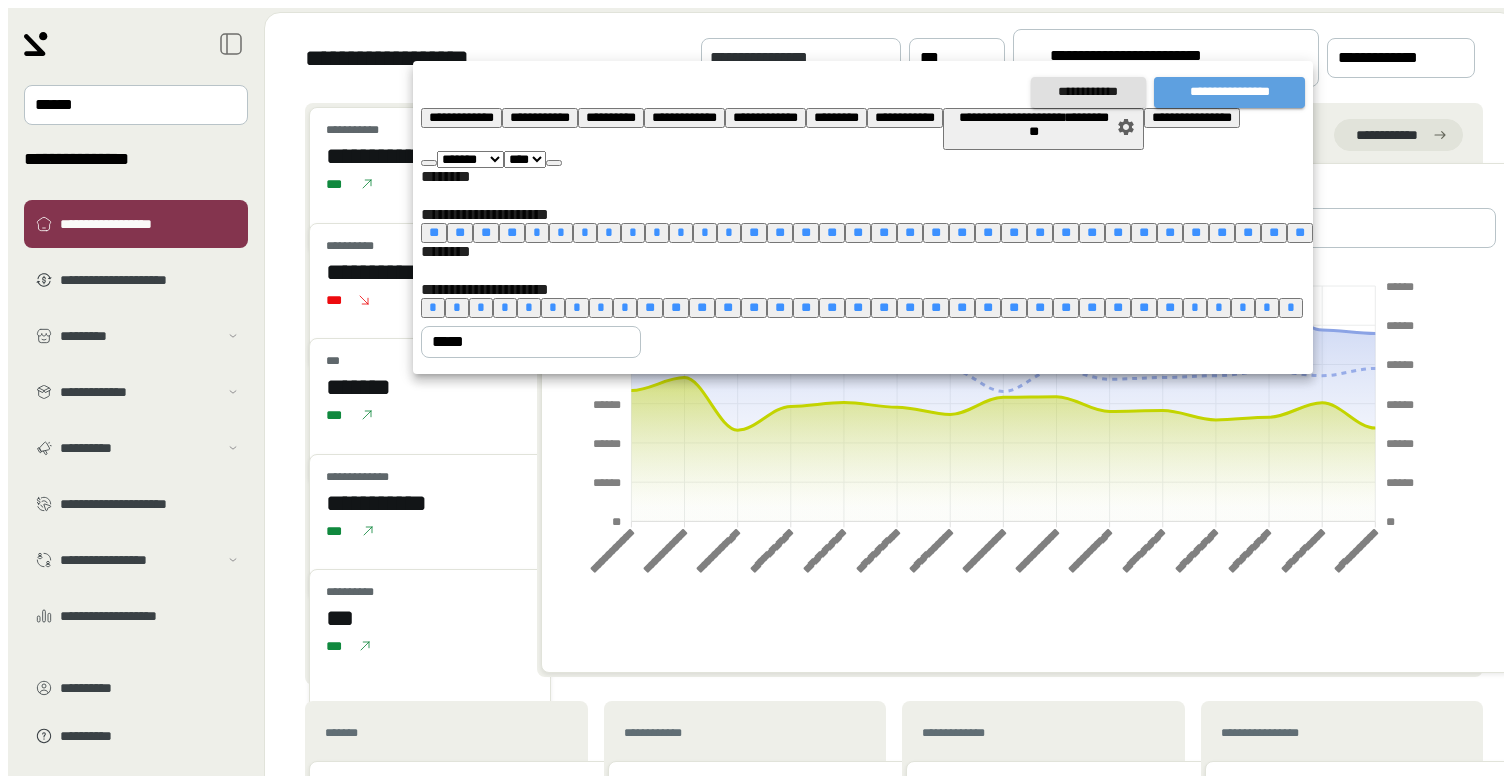 click on "[PHONE]" at bounding box center (1229, 92) 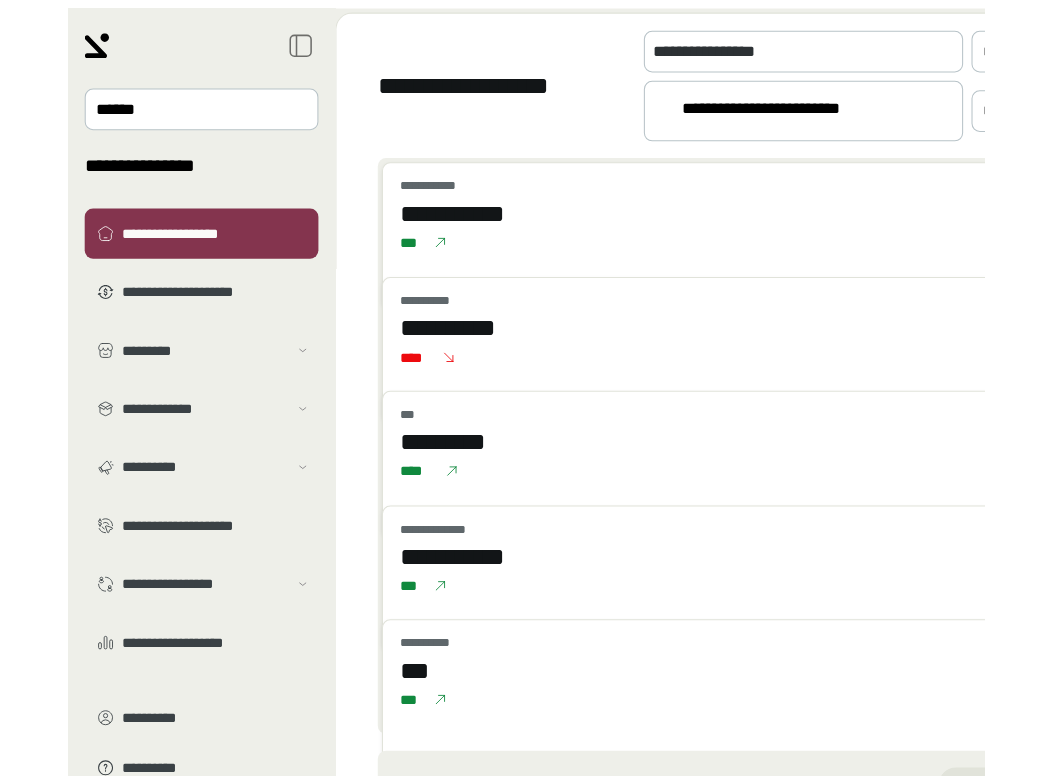 scroll, scrollTop: 0, scrollLeft: 0, axis: both 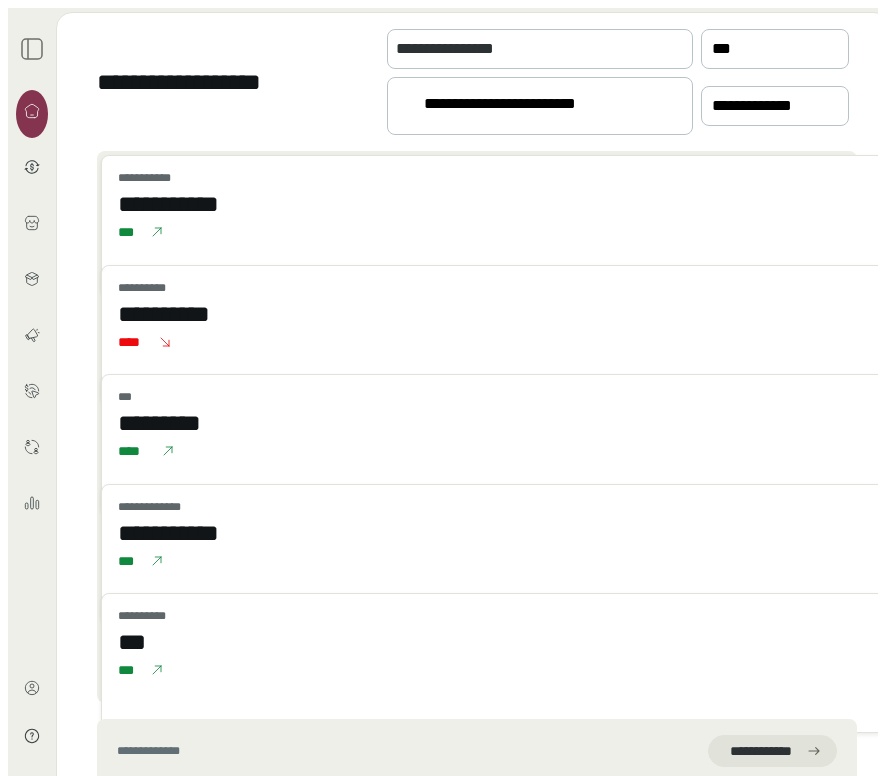 click on "[FIRST] [LAST]" at bounding box center [531, 107] 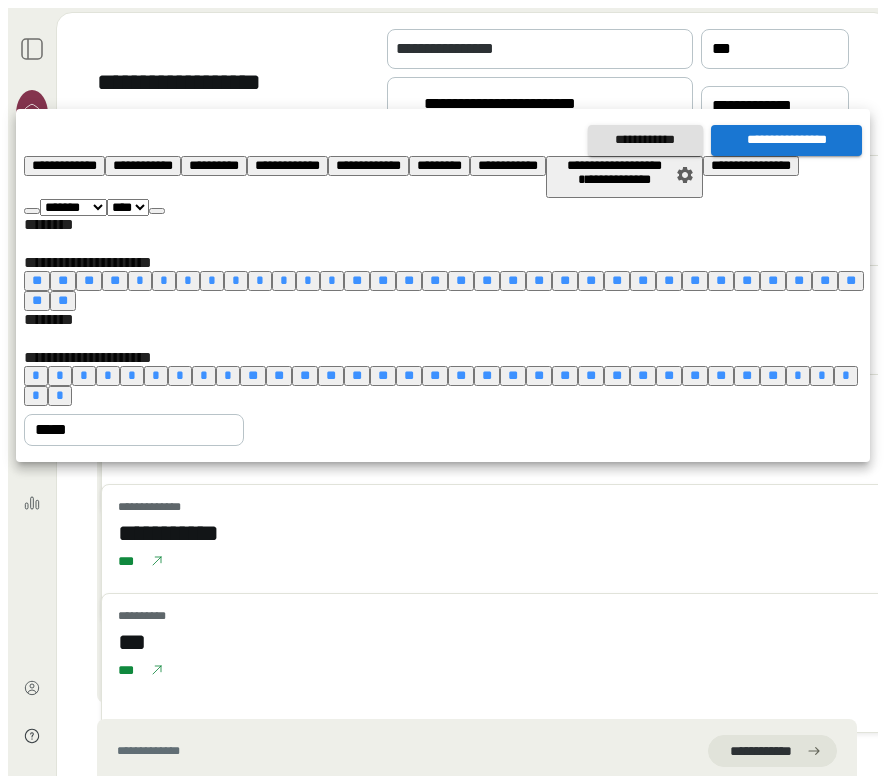 click on "*" at bounding box center (36, 375) 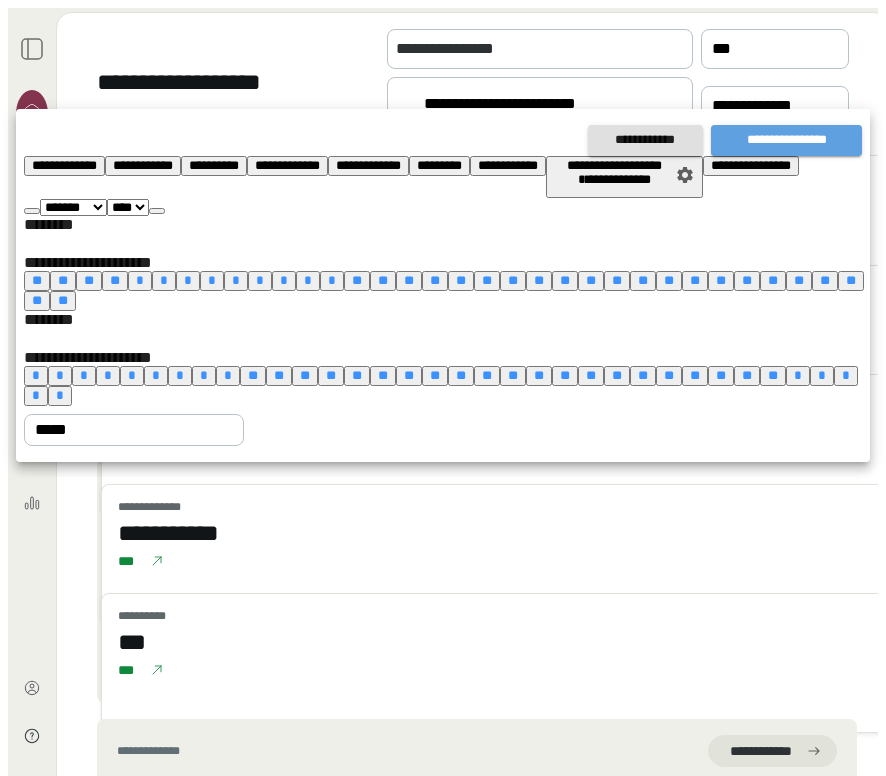 click on "[PHONE]" at bounding box center [786, 140] 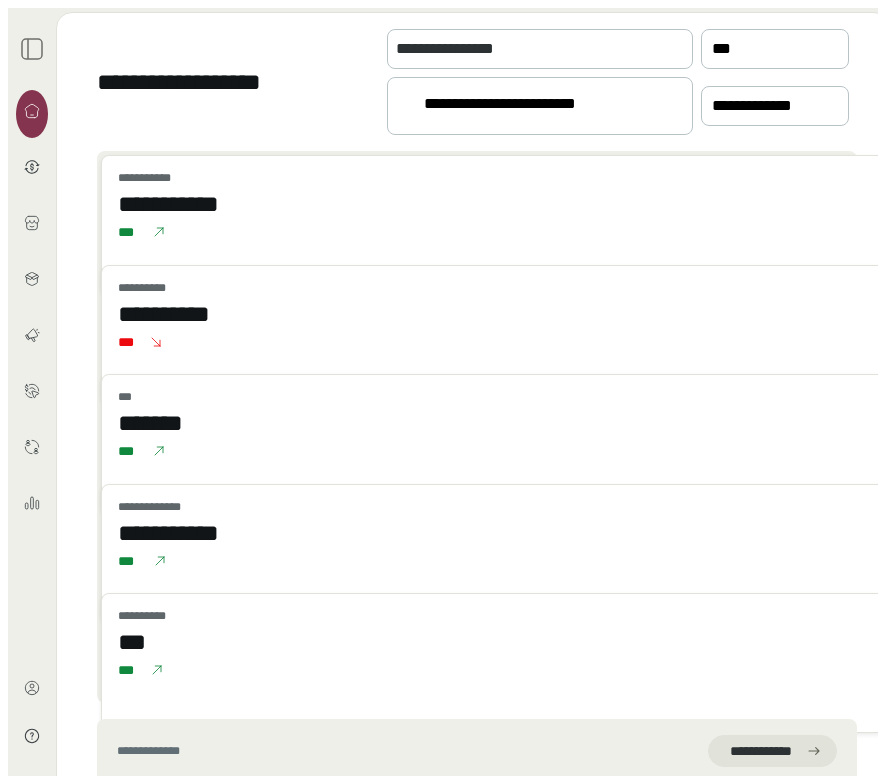 click on "[FIRST] [LAST]" at bounding box center [531, 107] 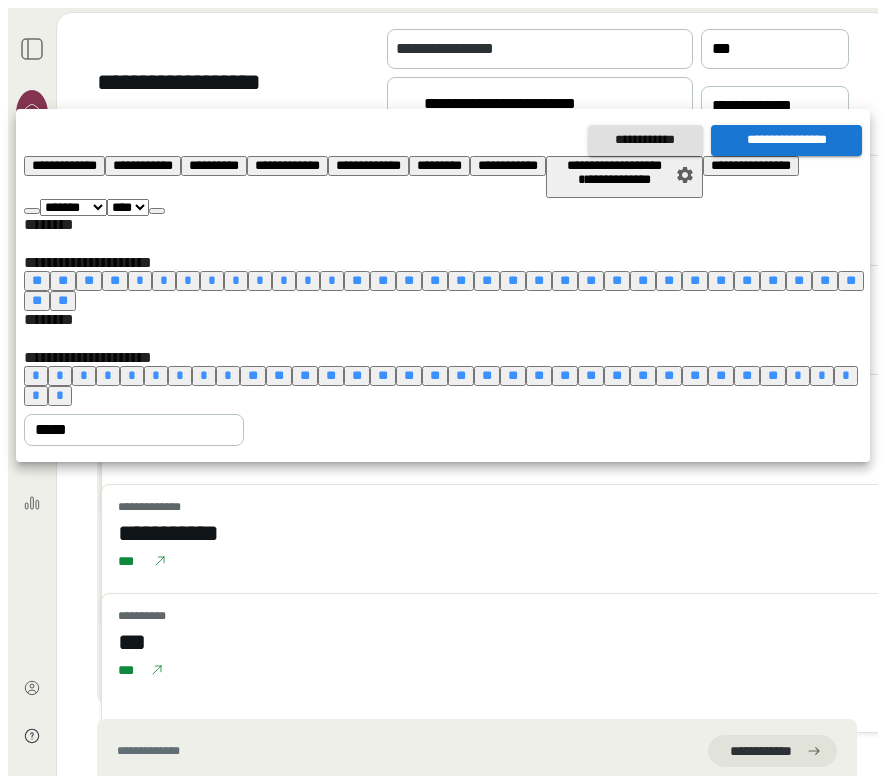 click at bounding box center (443, 388) 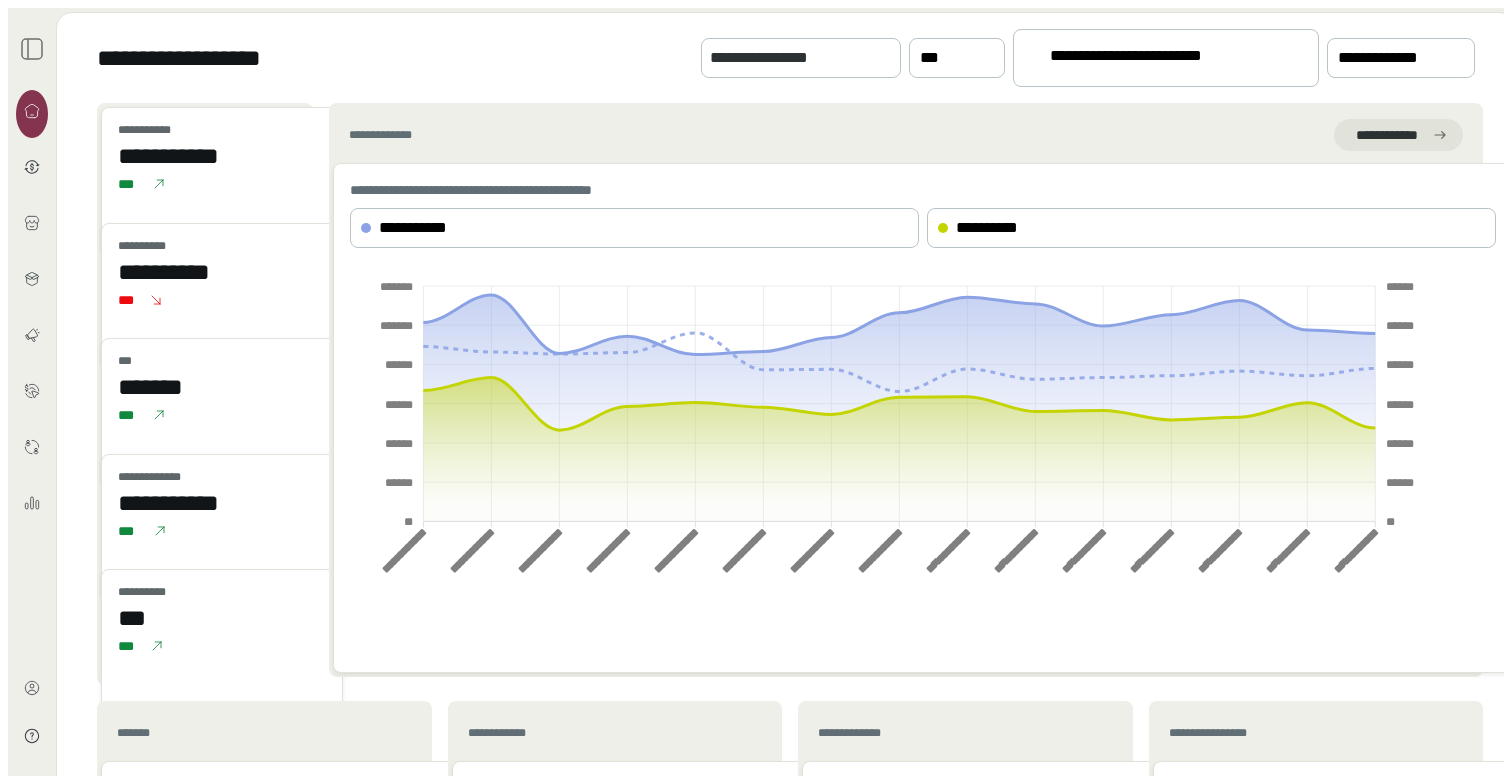 click on "[FIRST] [LAST]" at bounding box center [1157, 59] 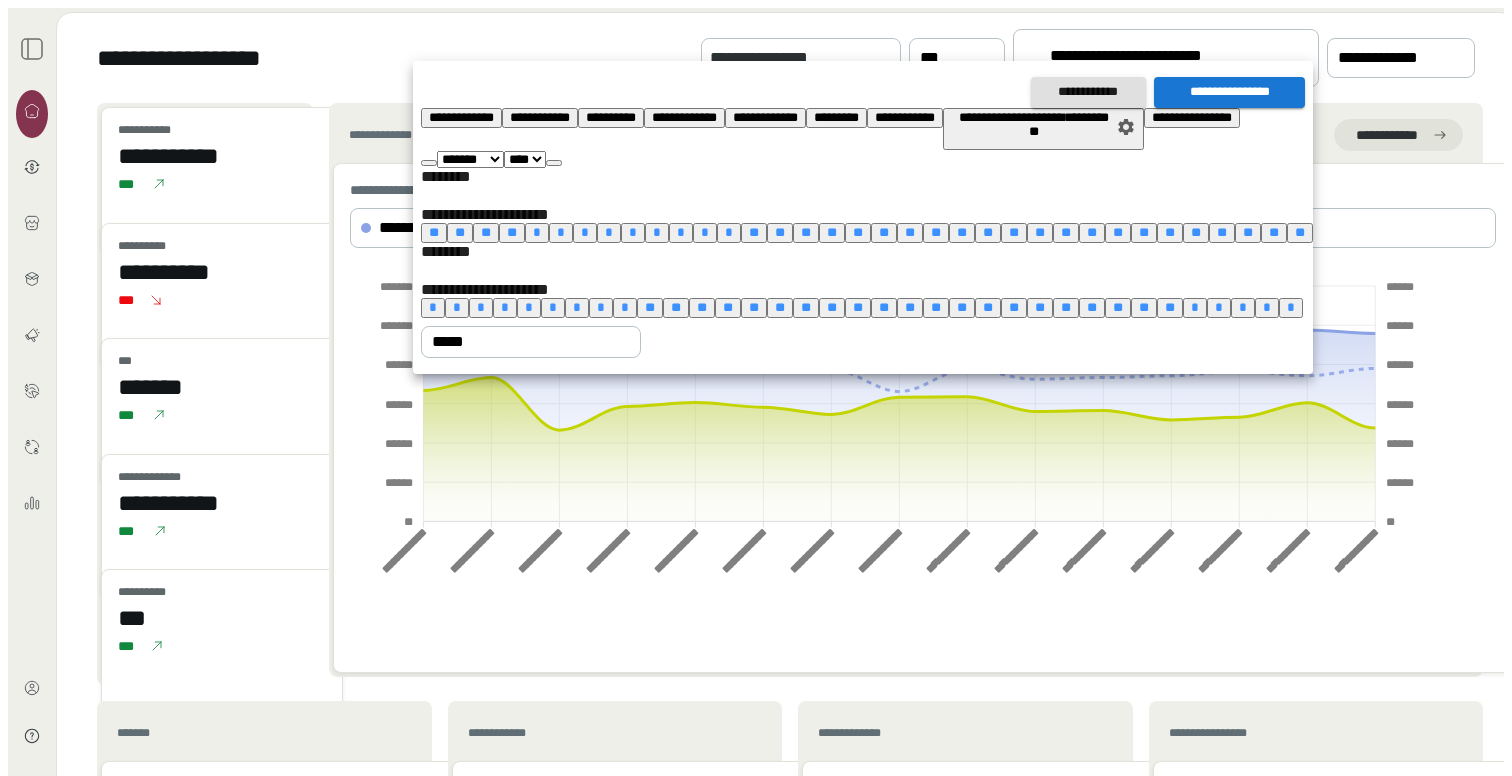 click on "**" at bounding box center (806, 307) 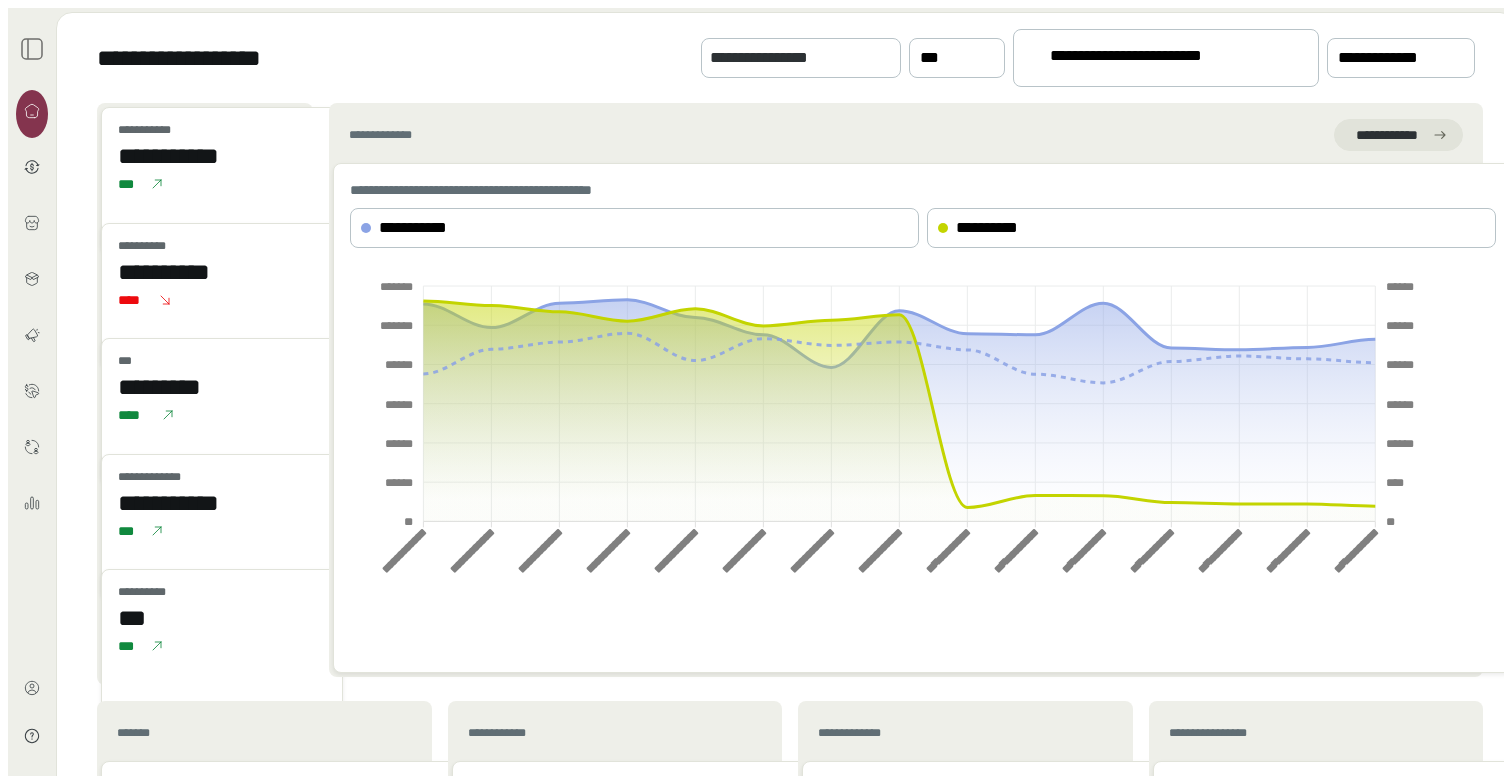 click on "[FIRST] [LAST]" at bounding box center (1157, 59) 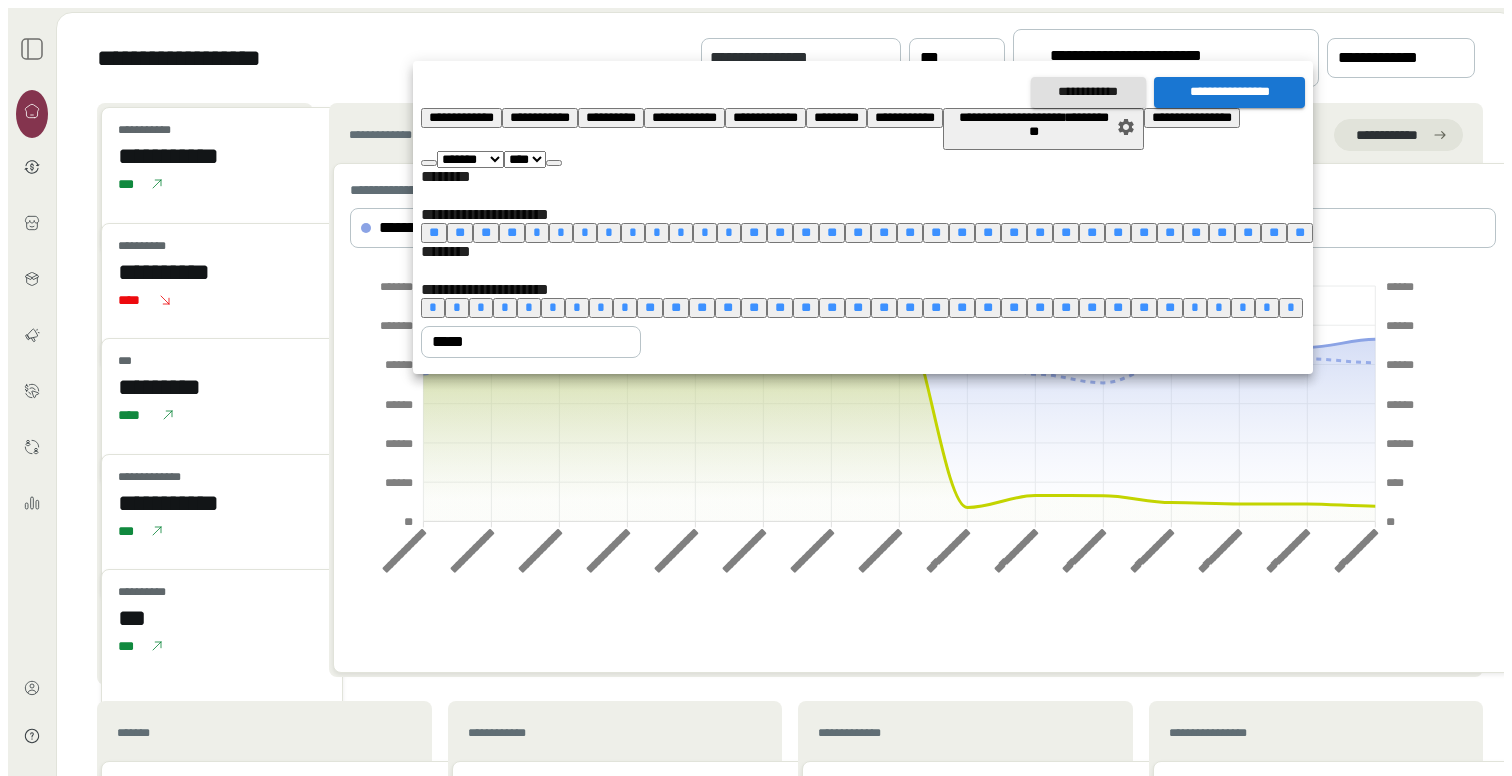 click on "*" at bounding box center [433, 307] 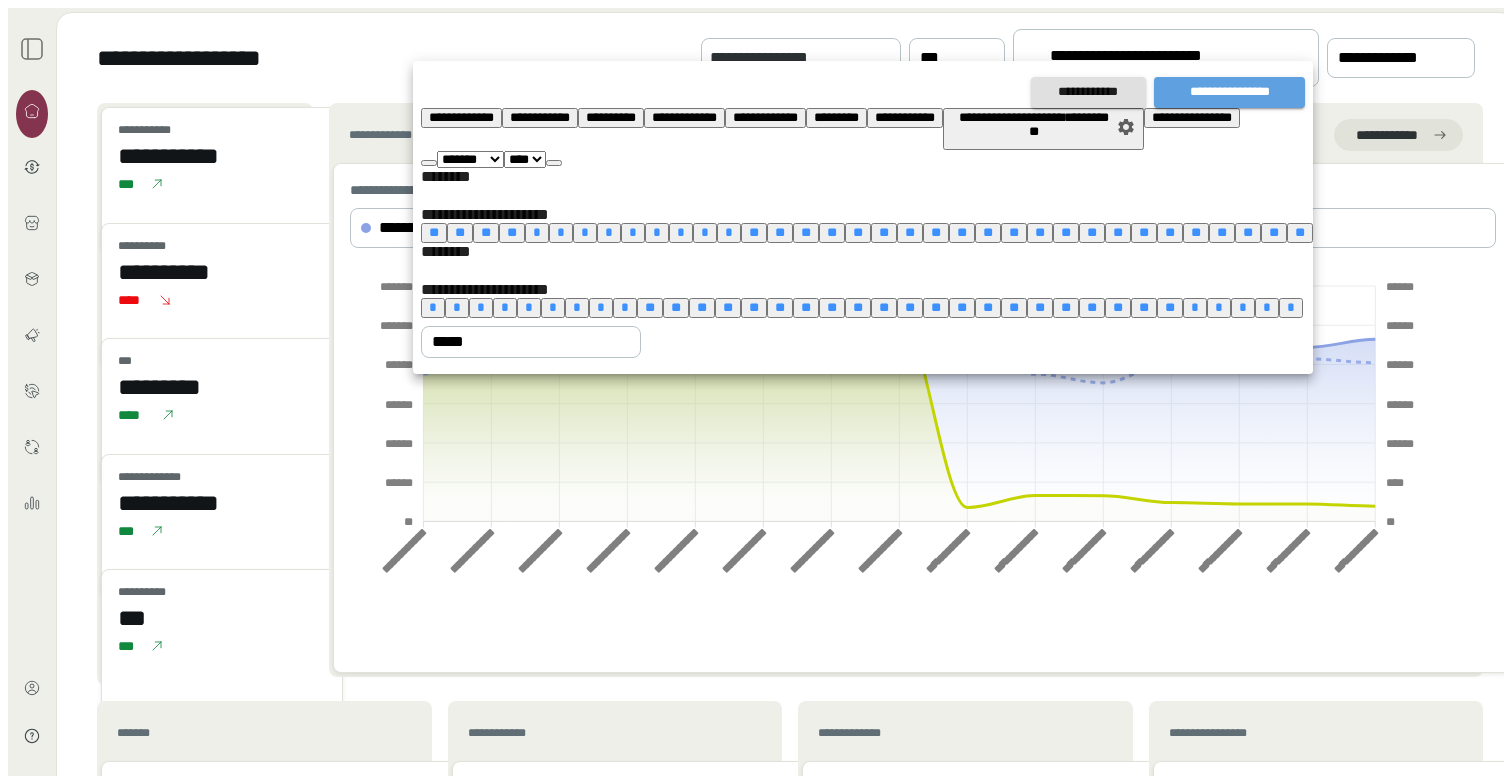click on "[PHONE]" at bounding box center [1229, 92] 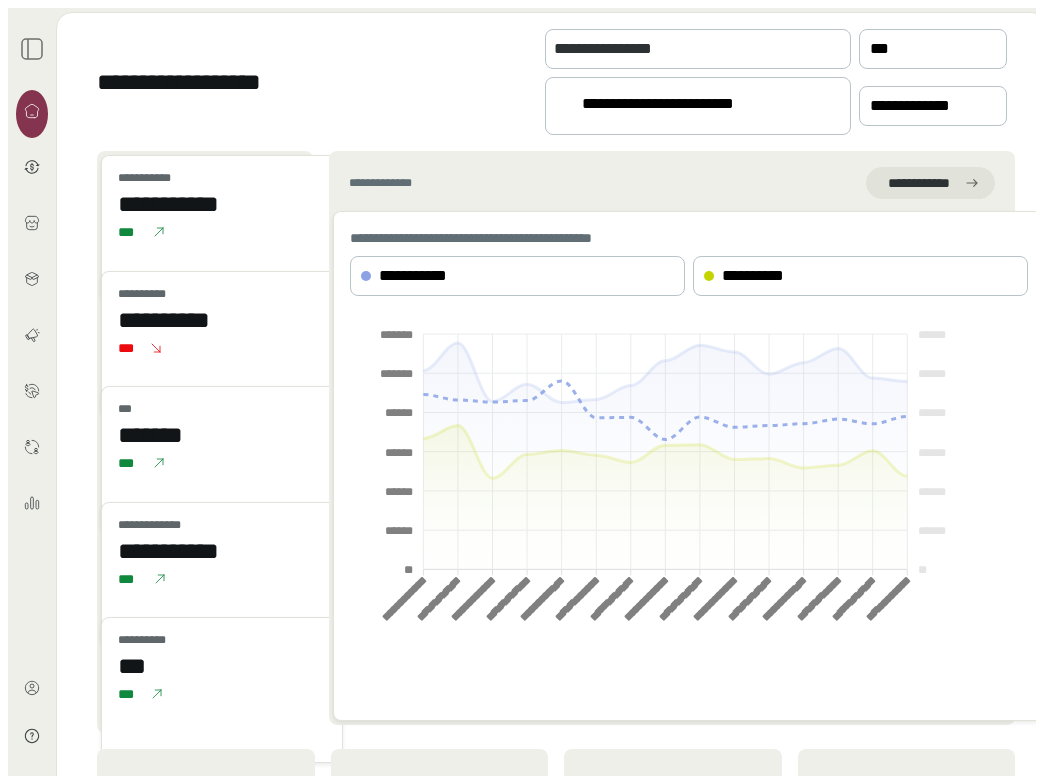 click on "[EMAIL]" at bounding box center [394, 828] 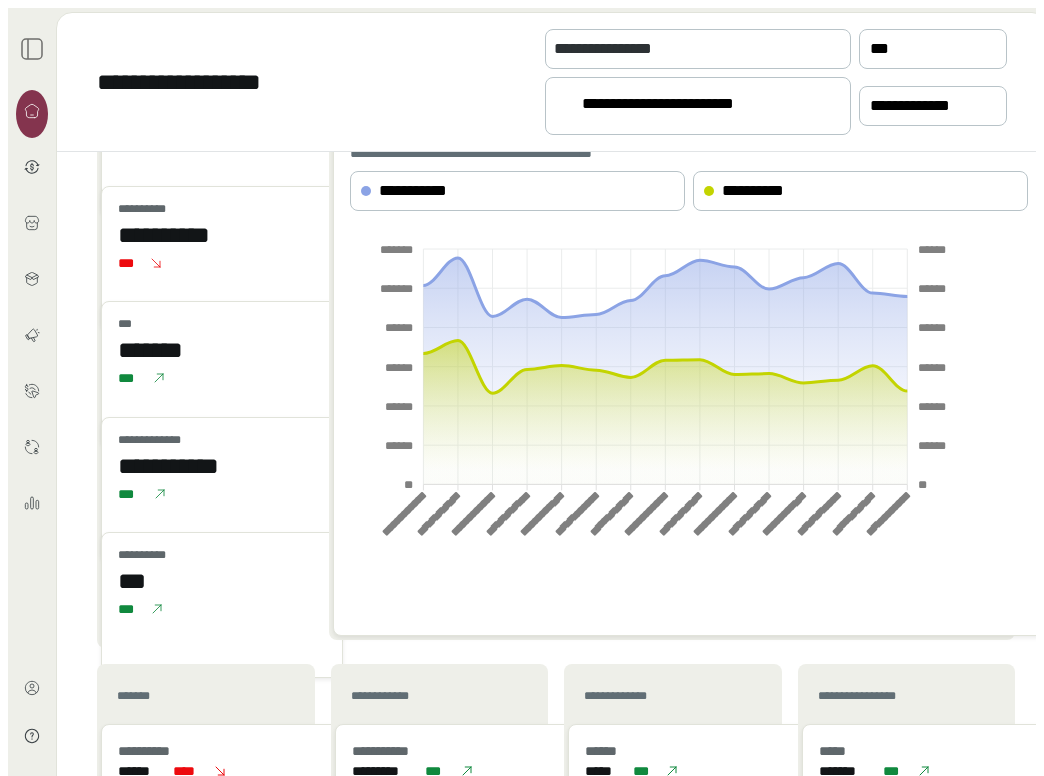 scroll, scrollTop: 0, scrollLeft: 0, axis: both 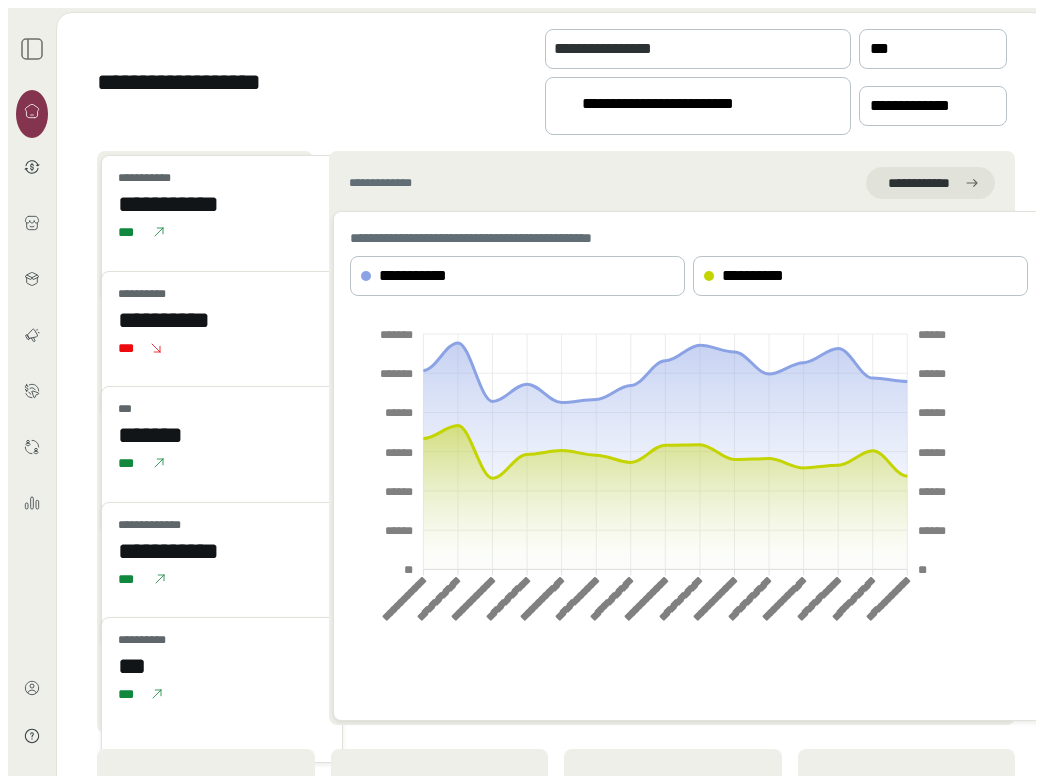 click on "[ADDRESS]" at bounding box center (689, 466) 